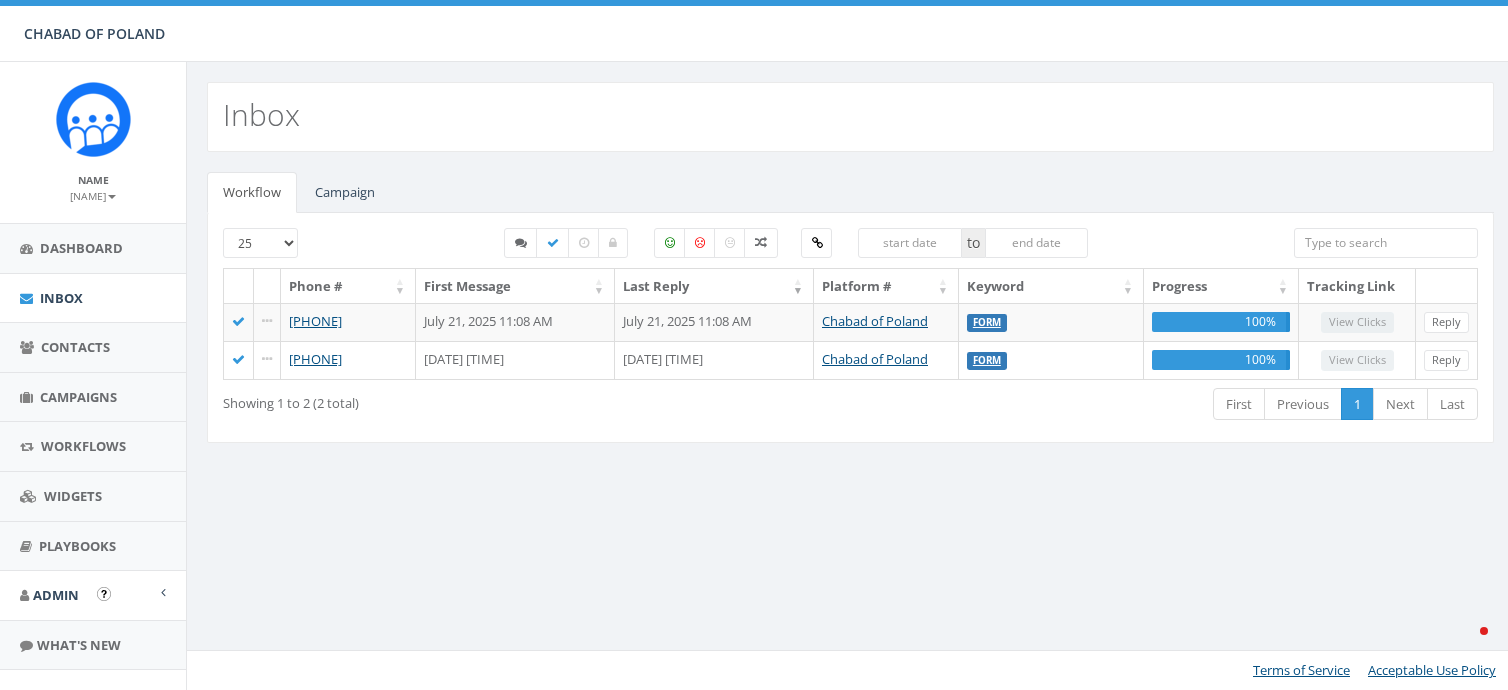 scroll, scrollTop: 0, scrollLeft: 0, axis: both 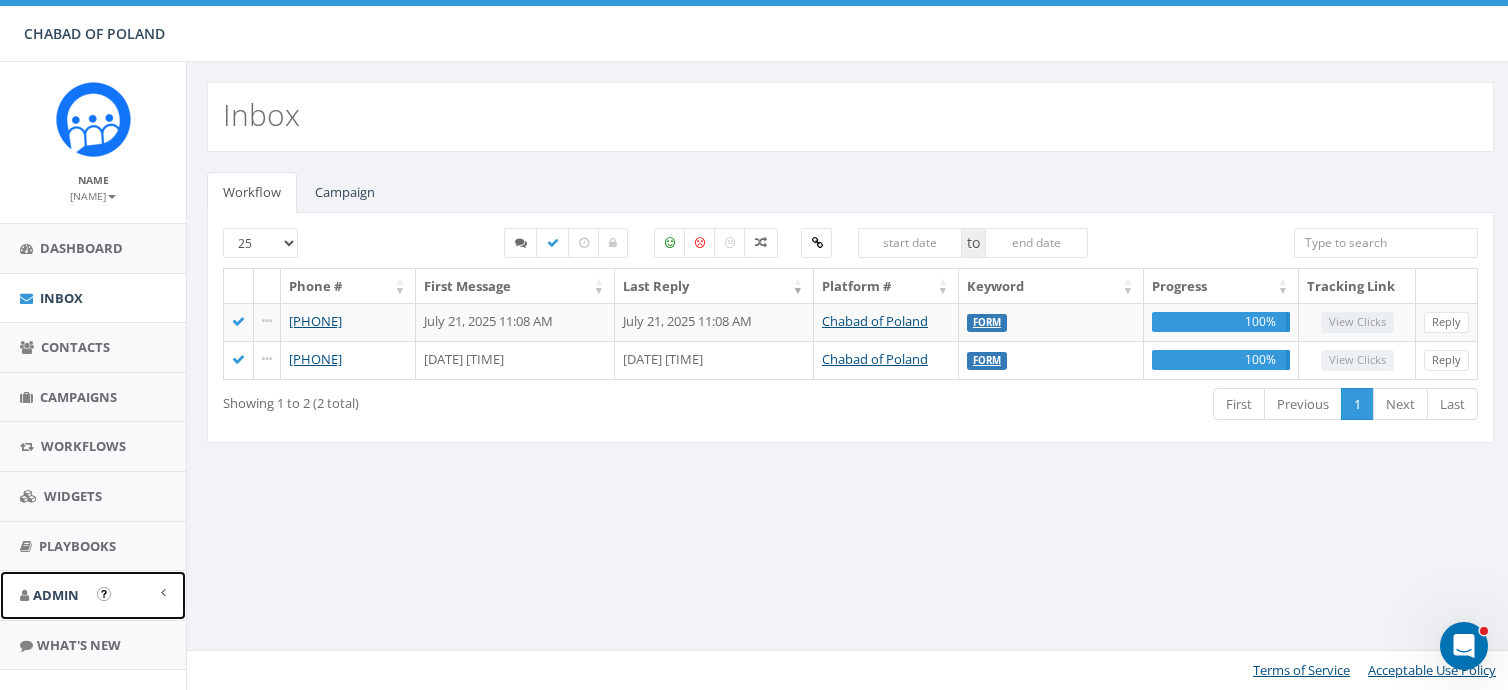 click on "Admin" at bounding box center (56, 595) 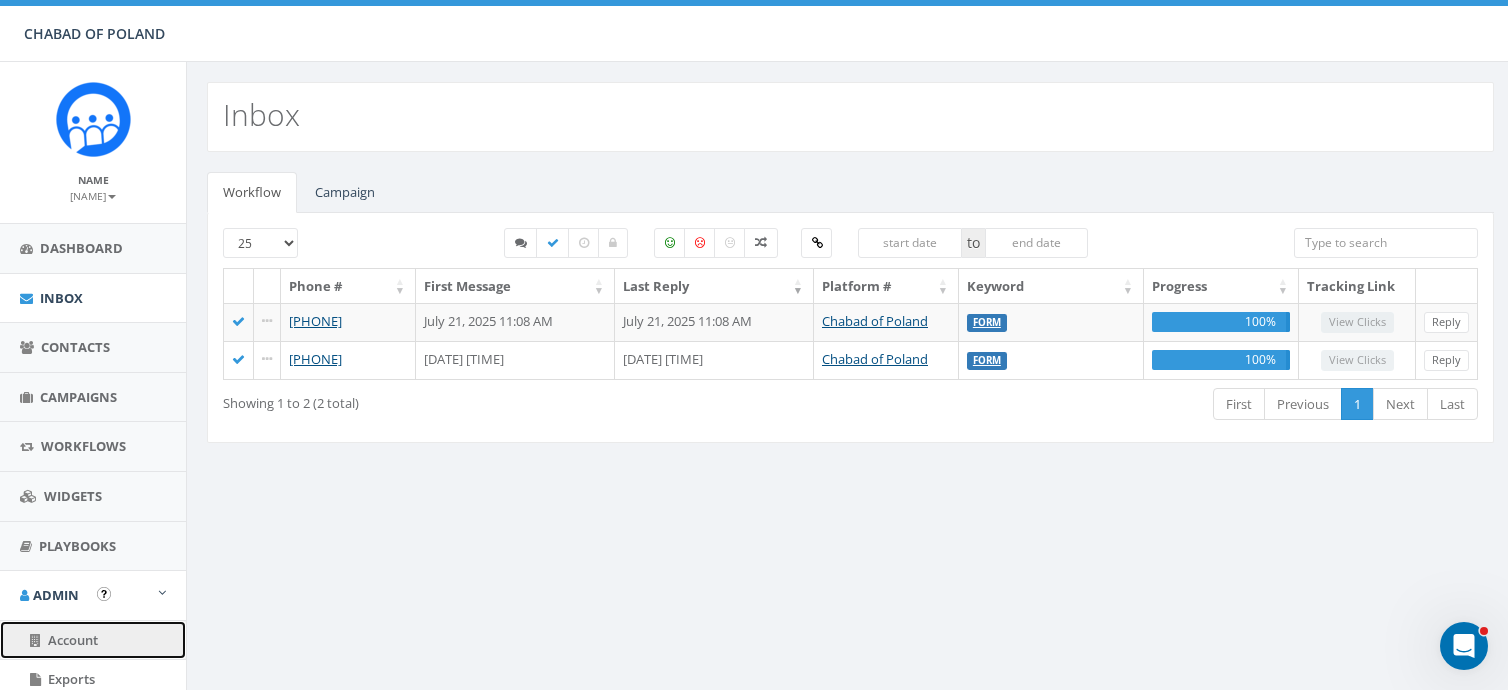 click on "Account" at bounding box center [73, 640] 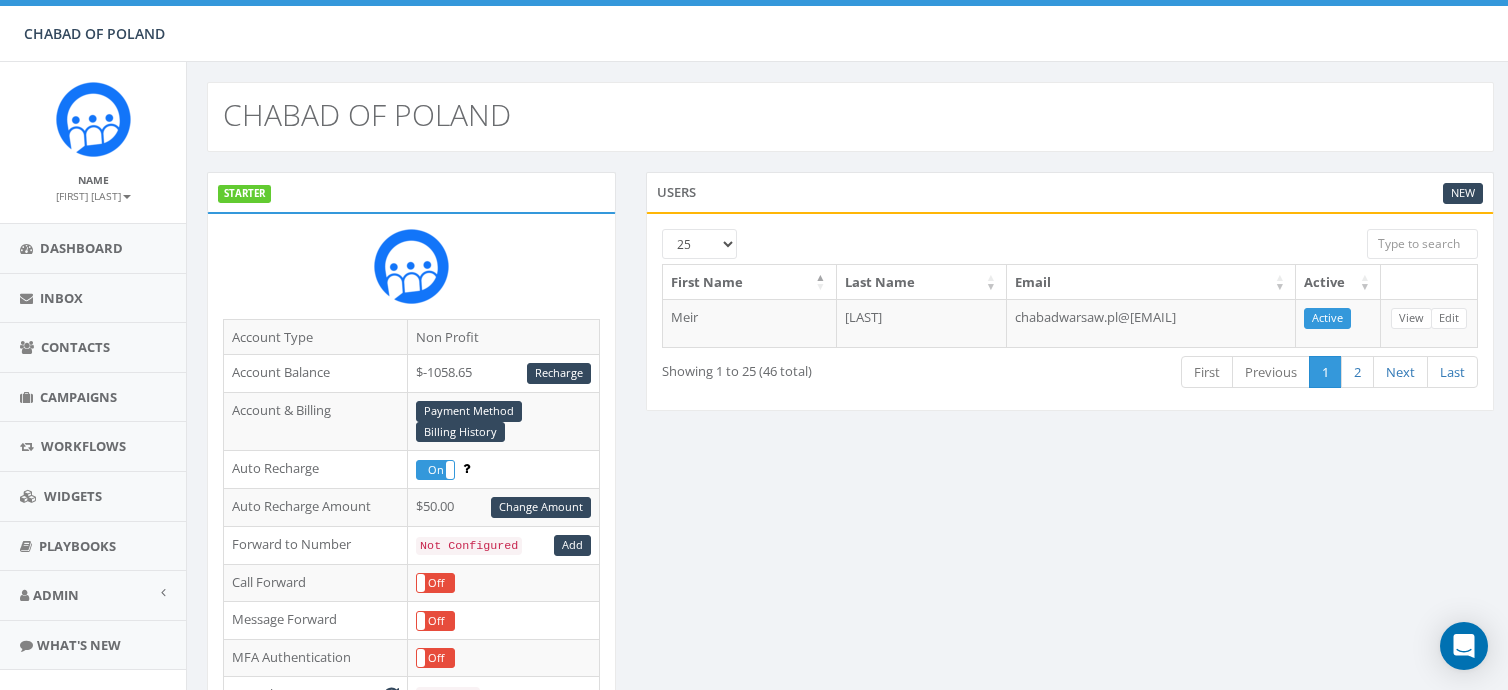 scroll, scrollTop: 0, scrollLeft: 0, axis: both 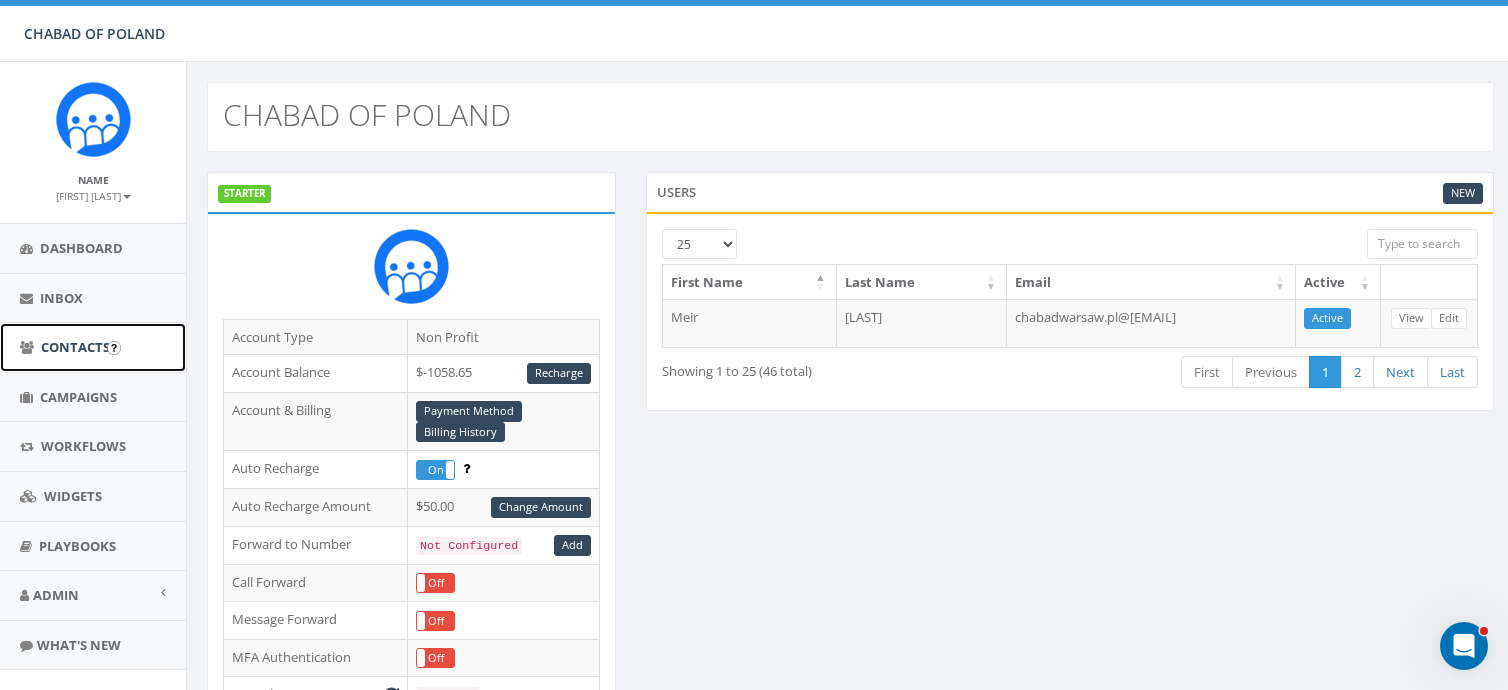 click on "Contacts" at bounding box center (75, 347) 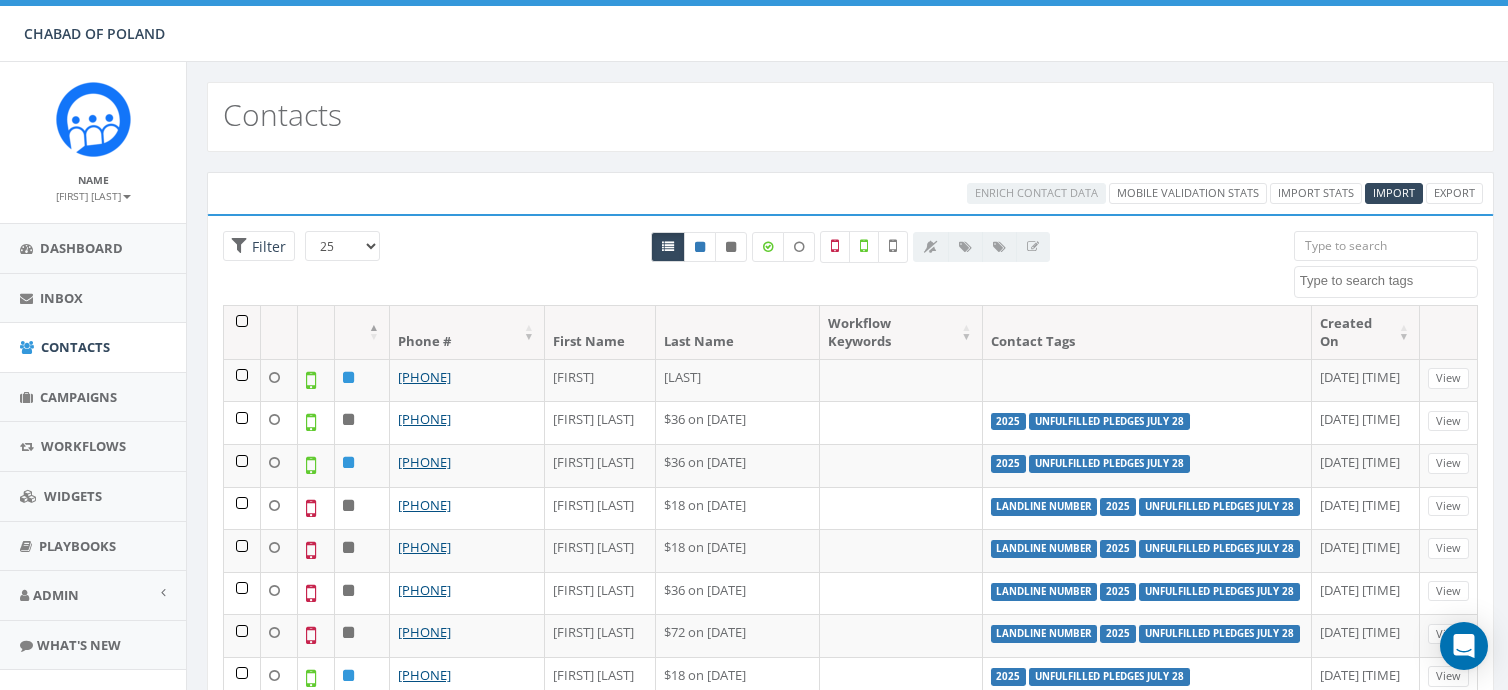 select 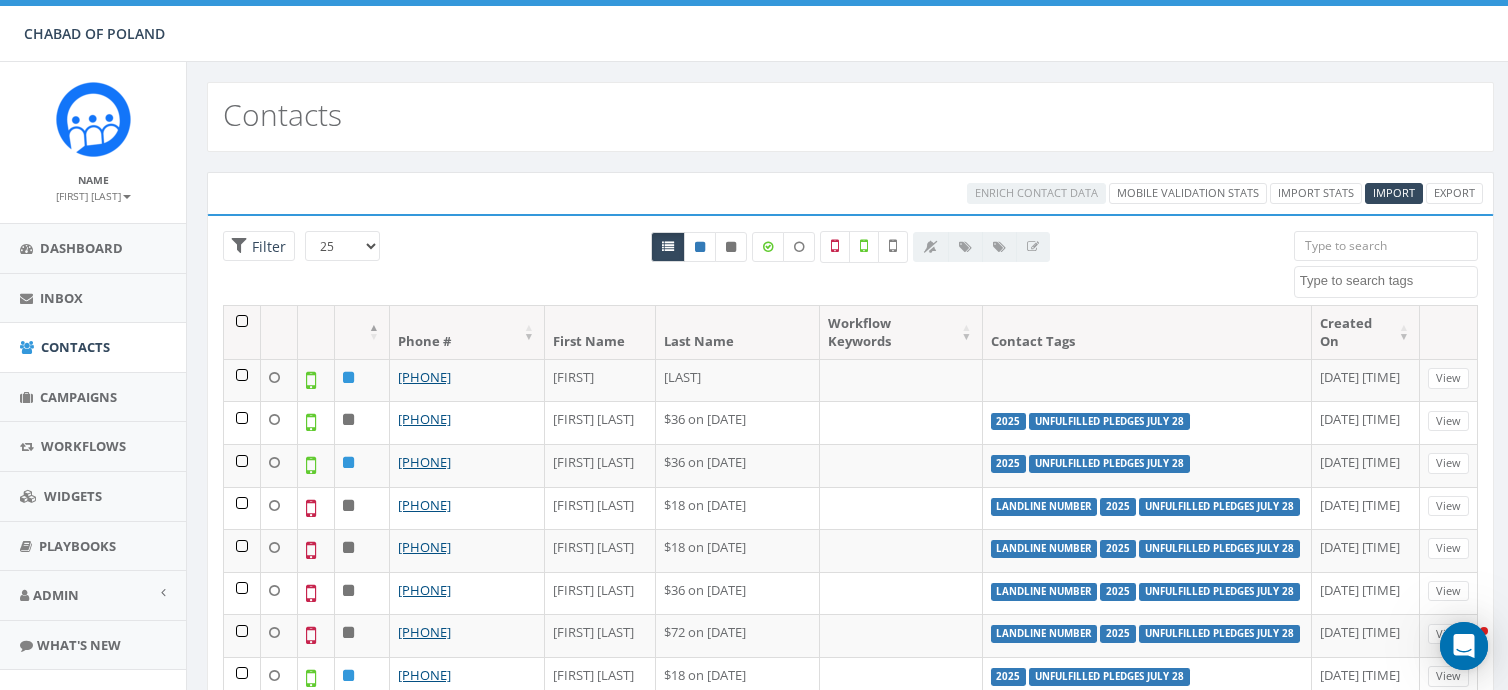 scroll, scrollTop: 0, scrollLeft: 0, axis: both 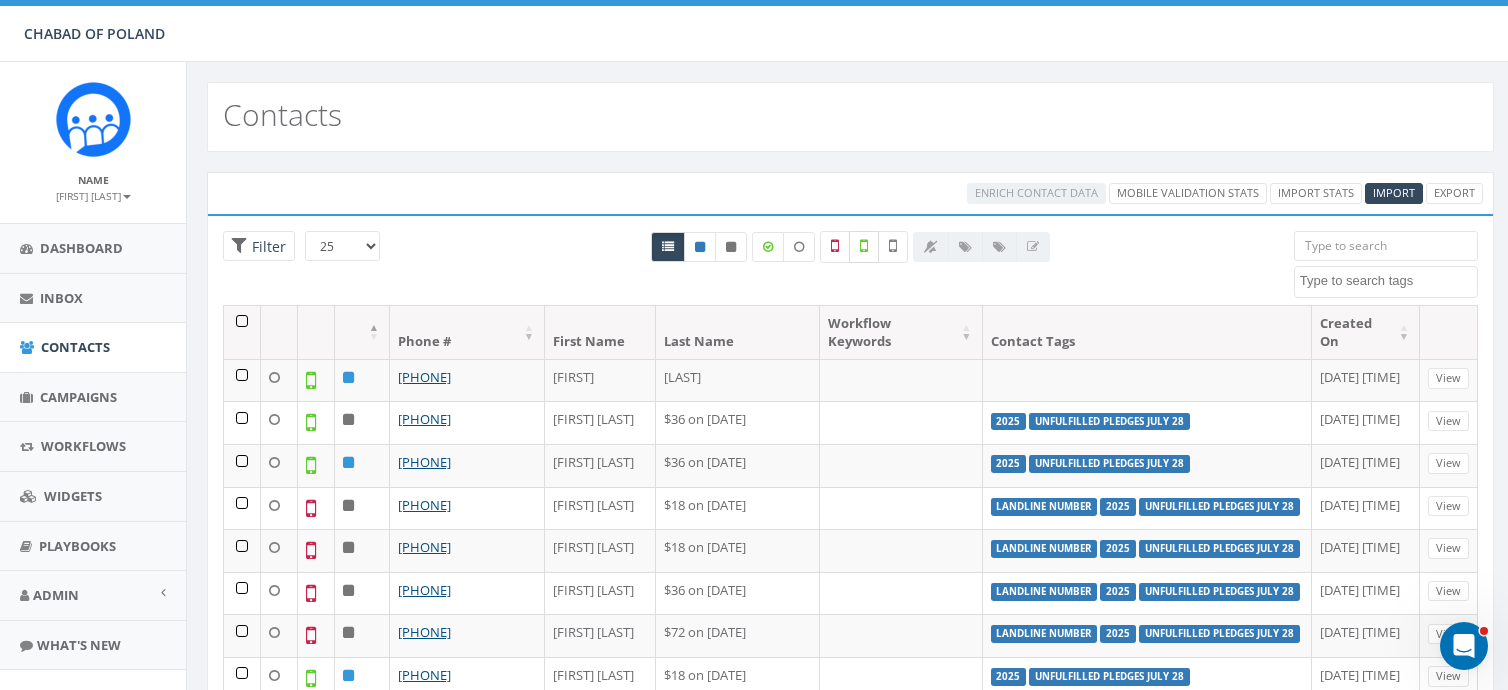 click at bounding box center [864, 246] 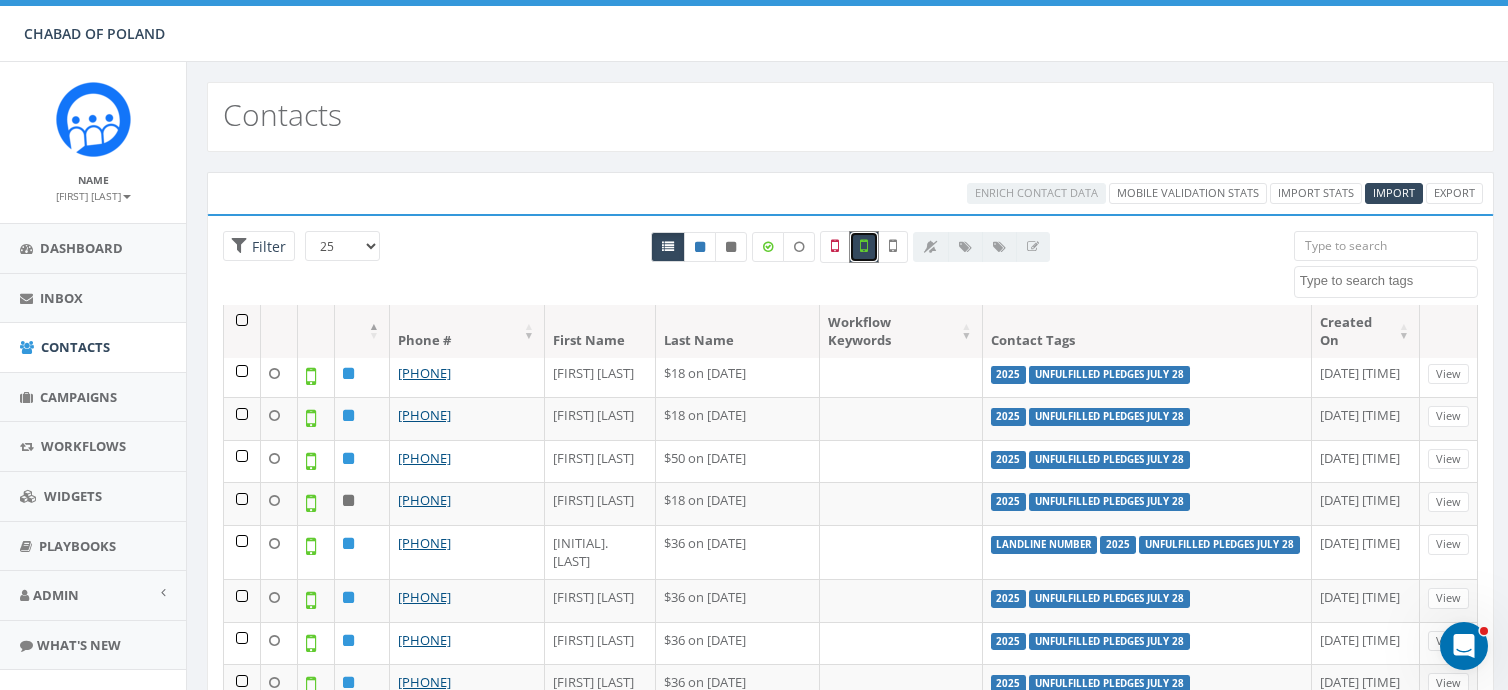 scroll, scrollTop: 0, scrollLeft: 0, axis: both 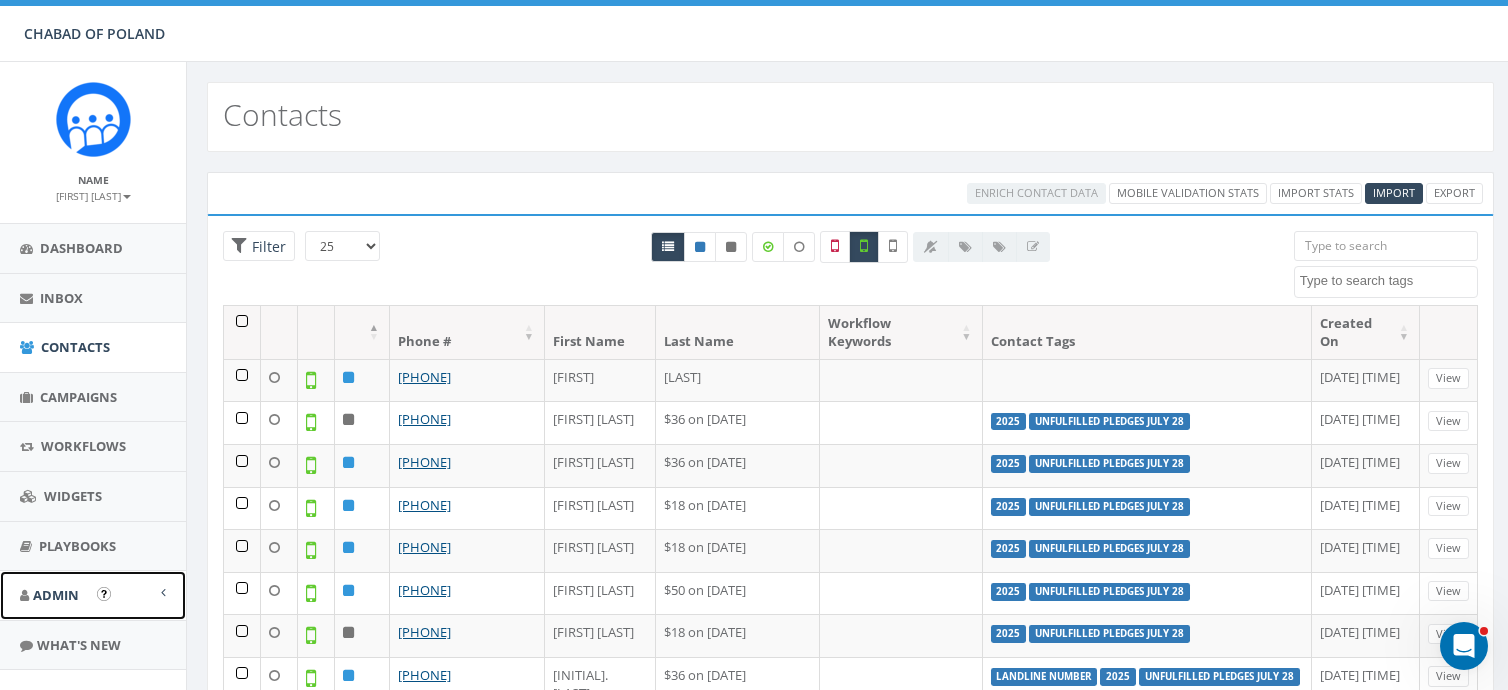 click on "Admin" at bounding box center [56, 595] 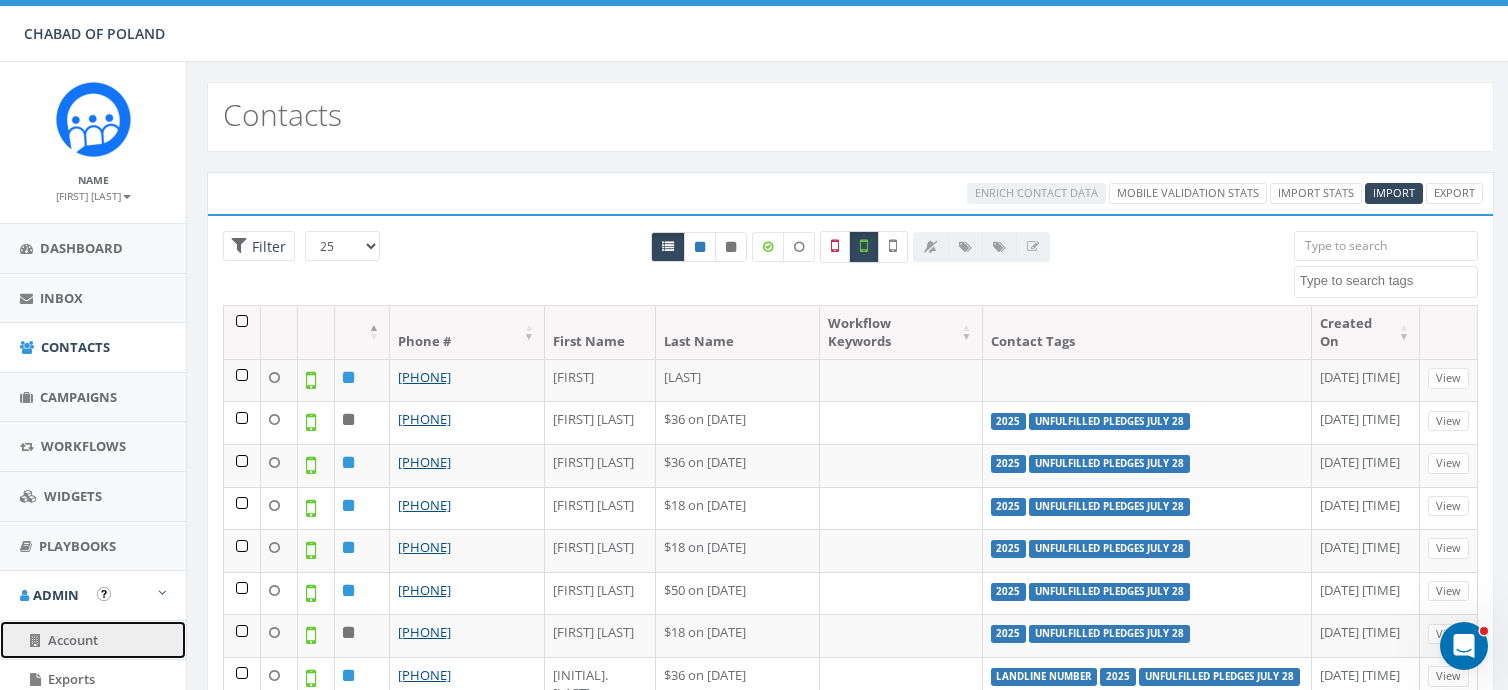 click on "Account" at bounding box center [73, 640] 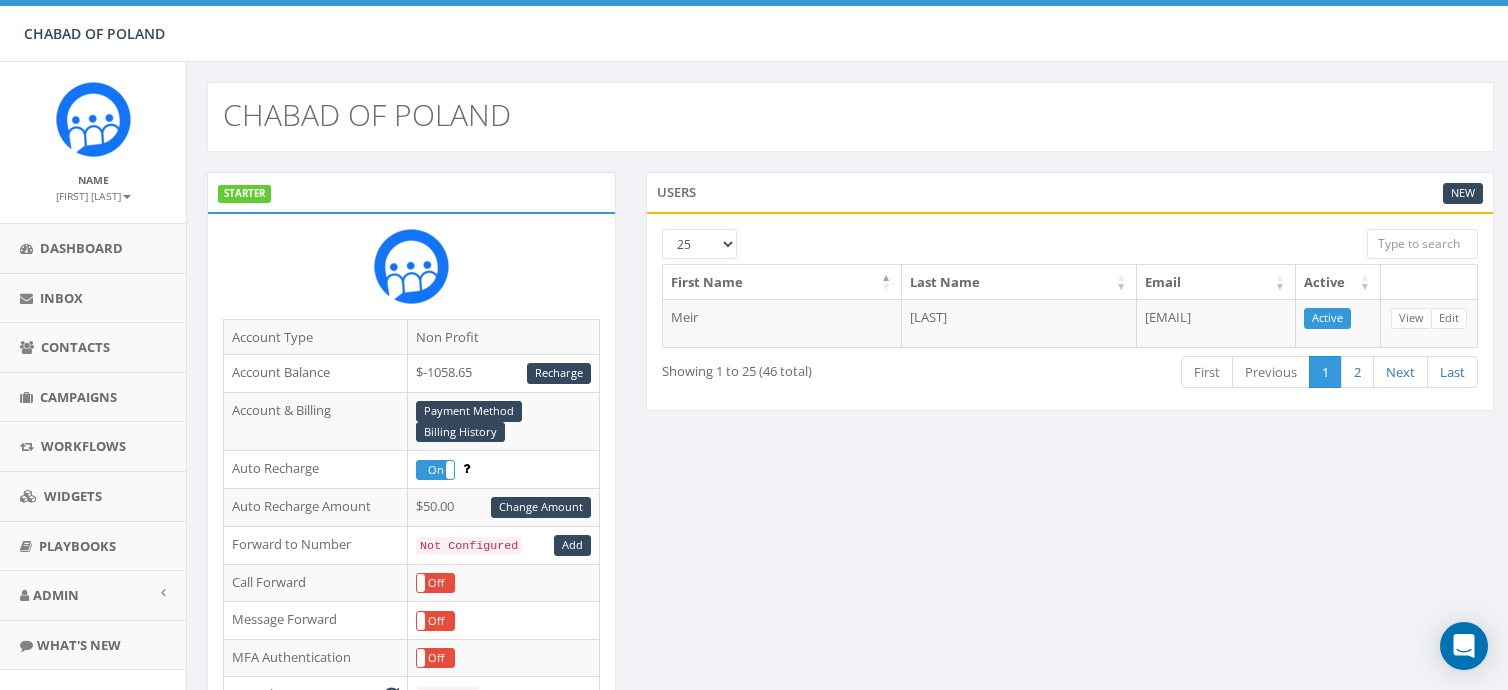 scroll, scrollTop: 0, scrollLeft: 0, axis: both 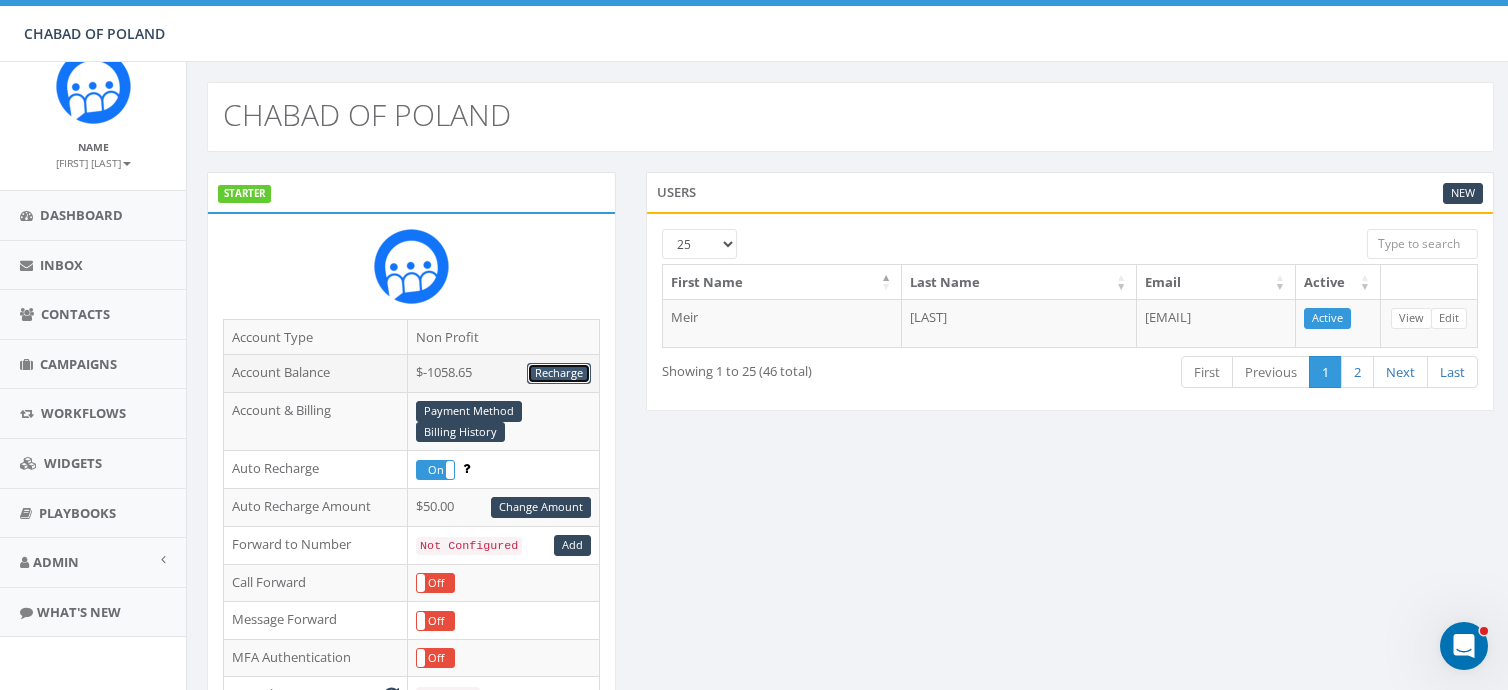 click on "Recharge" at bounding box center [559, 373] 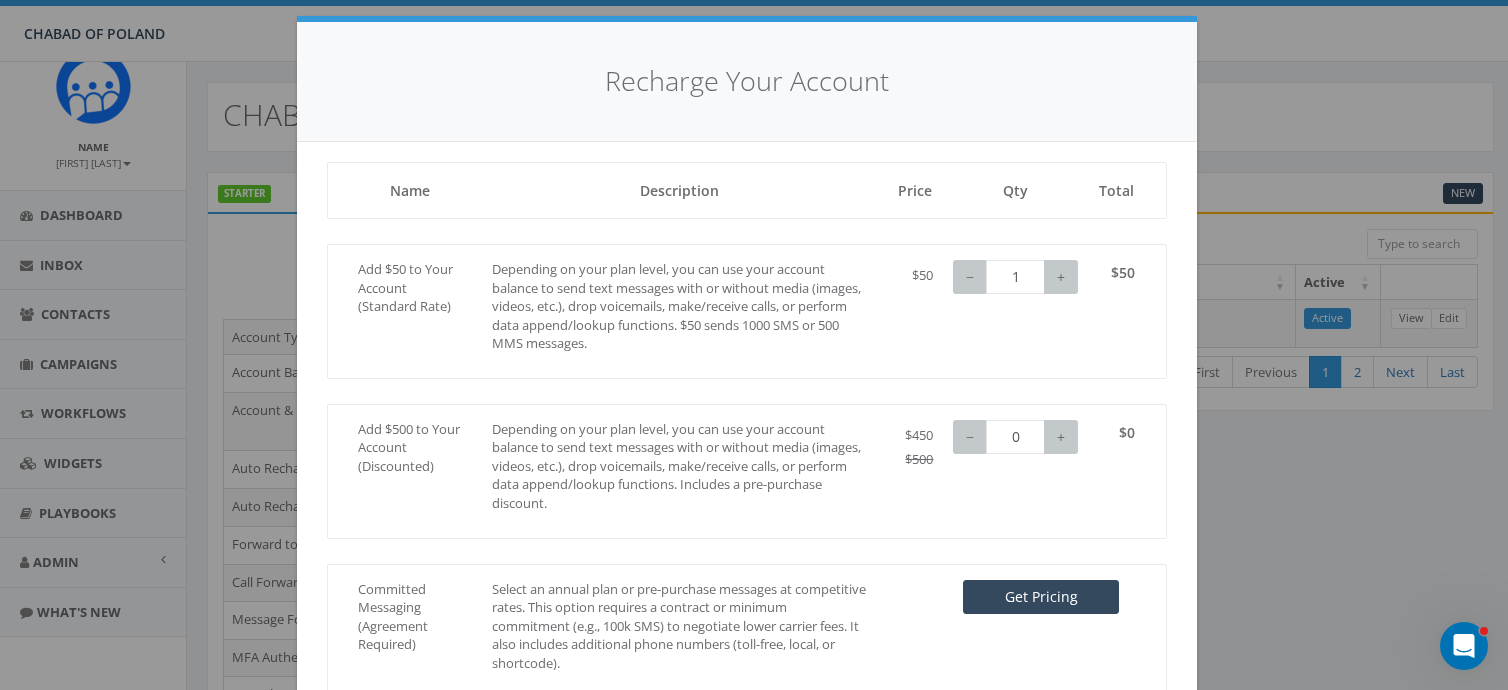 scroll, scrollTop: 0, scrollLeft: 0, axis: both 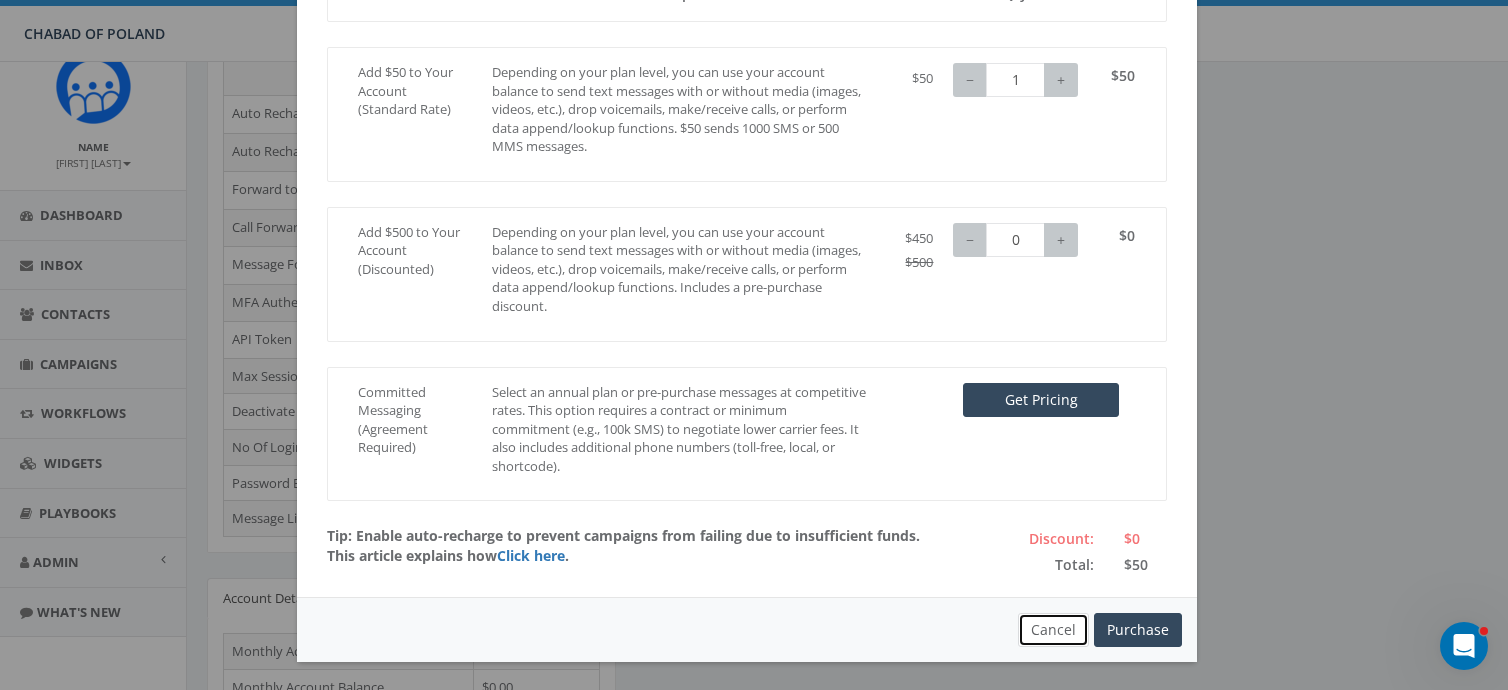 click on "Cancel" at bounding box center (1053, 630) 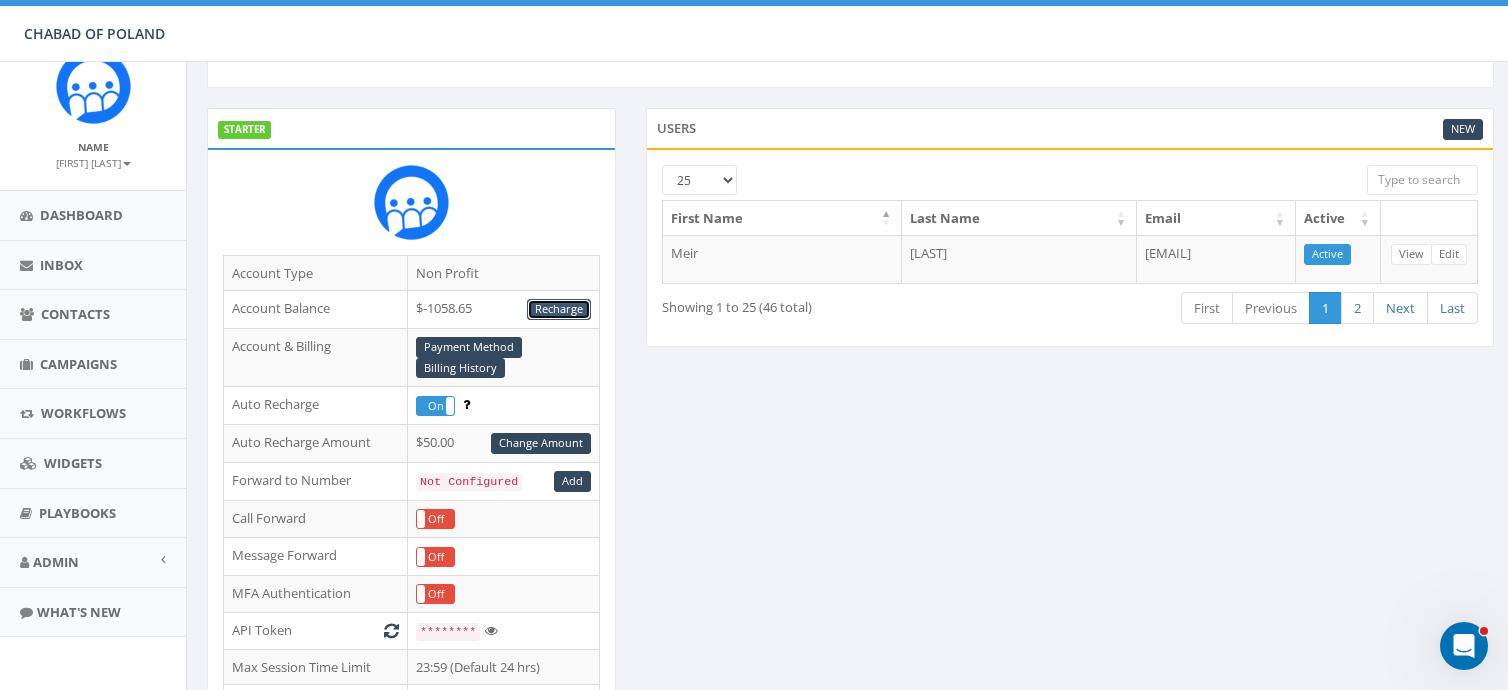scroll, scrollTop: 0, scrollLeft: 0, axis: both 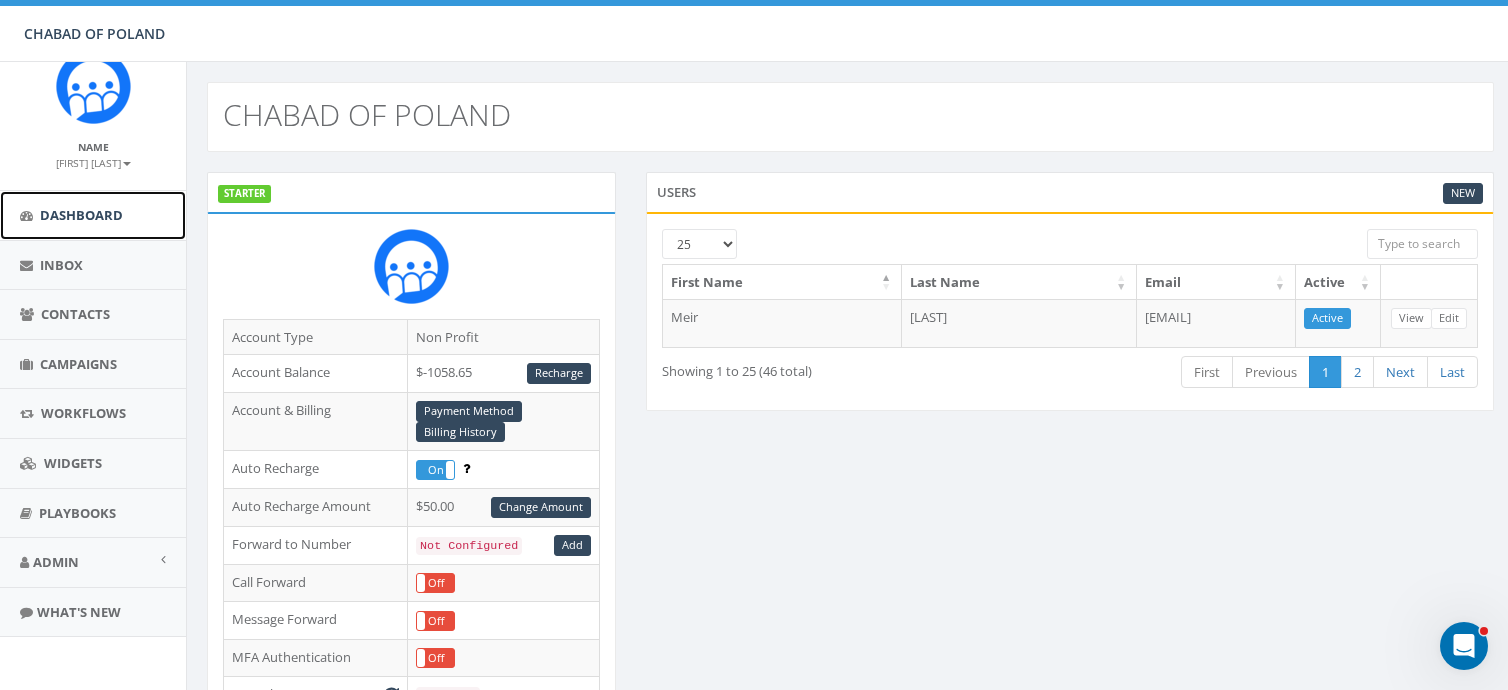 click on "Dashboard" at bounding box center (81, 215) 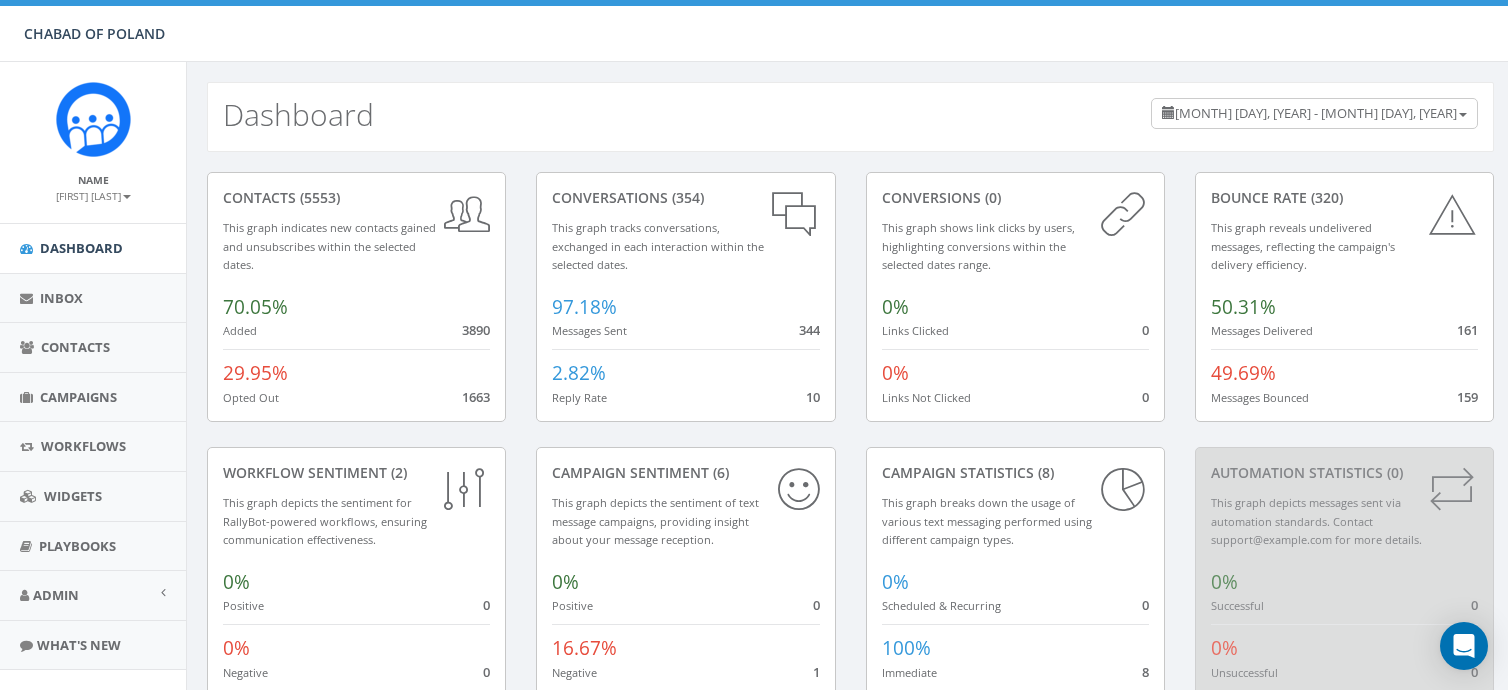 scroll, scrollTop: 0, scrollLeft: 0, axis: both 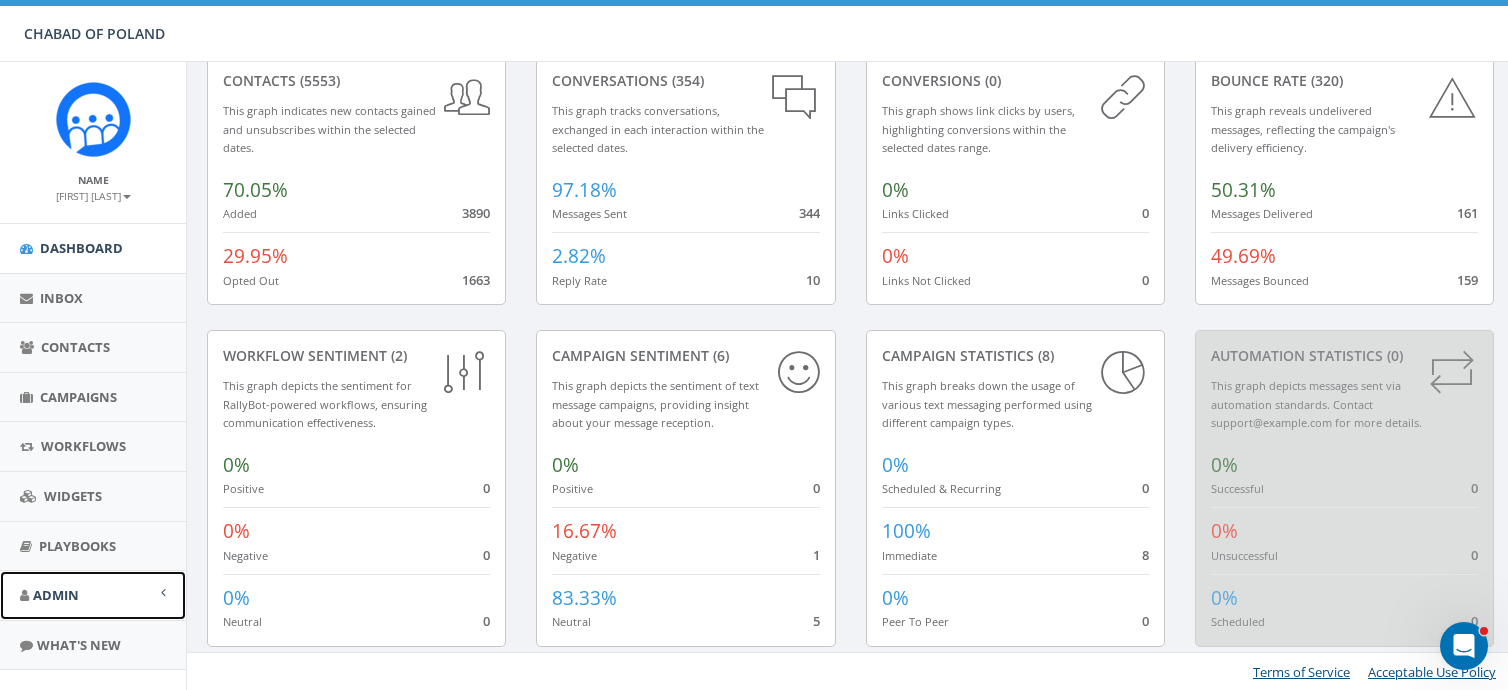 click on "Admin" at bounding box center (56, 595) 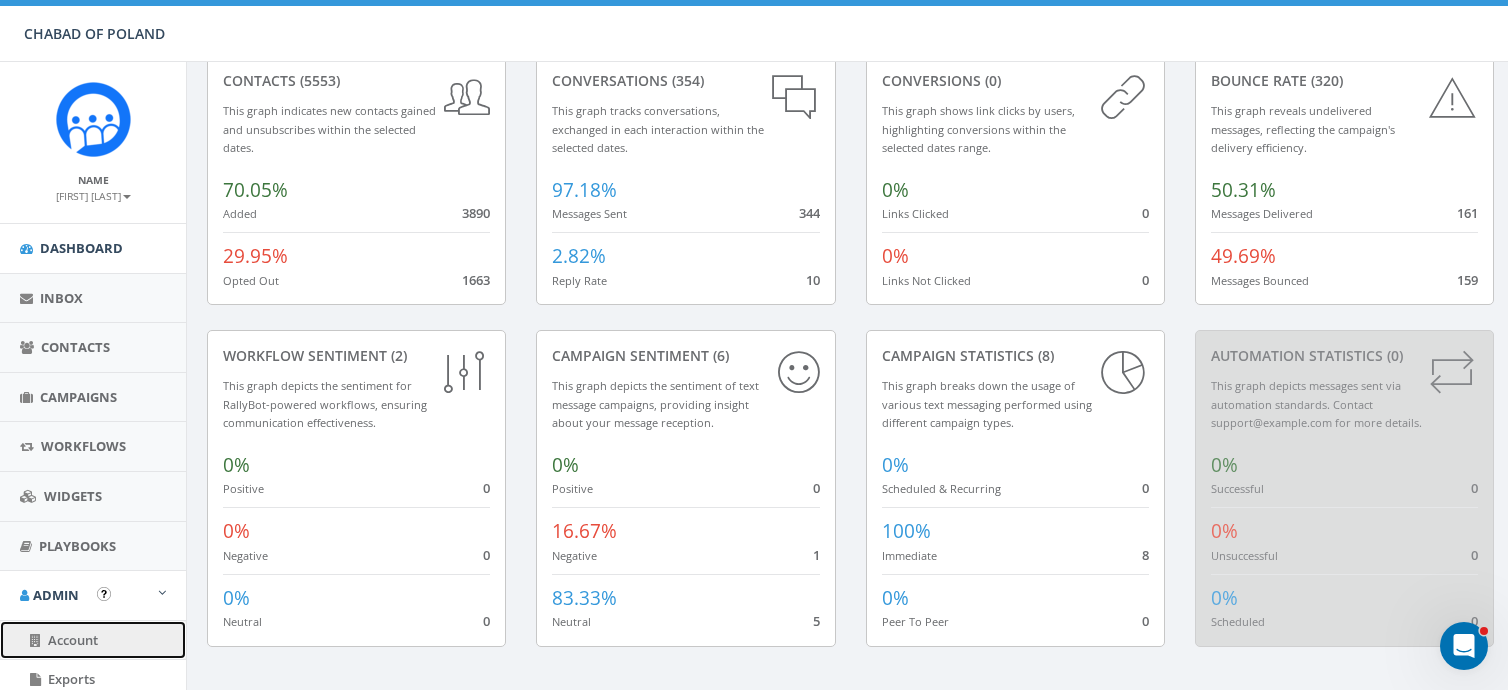 click on "Account" at bounding box center [73, 640] 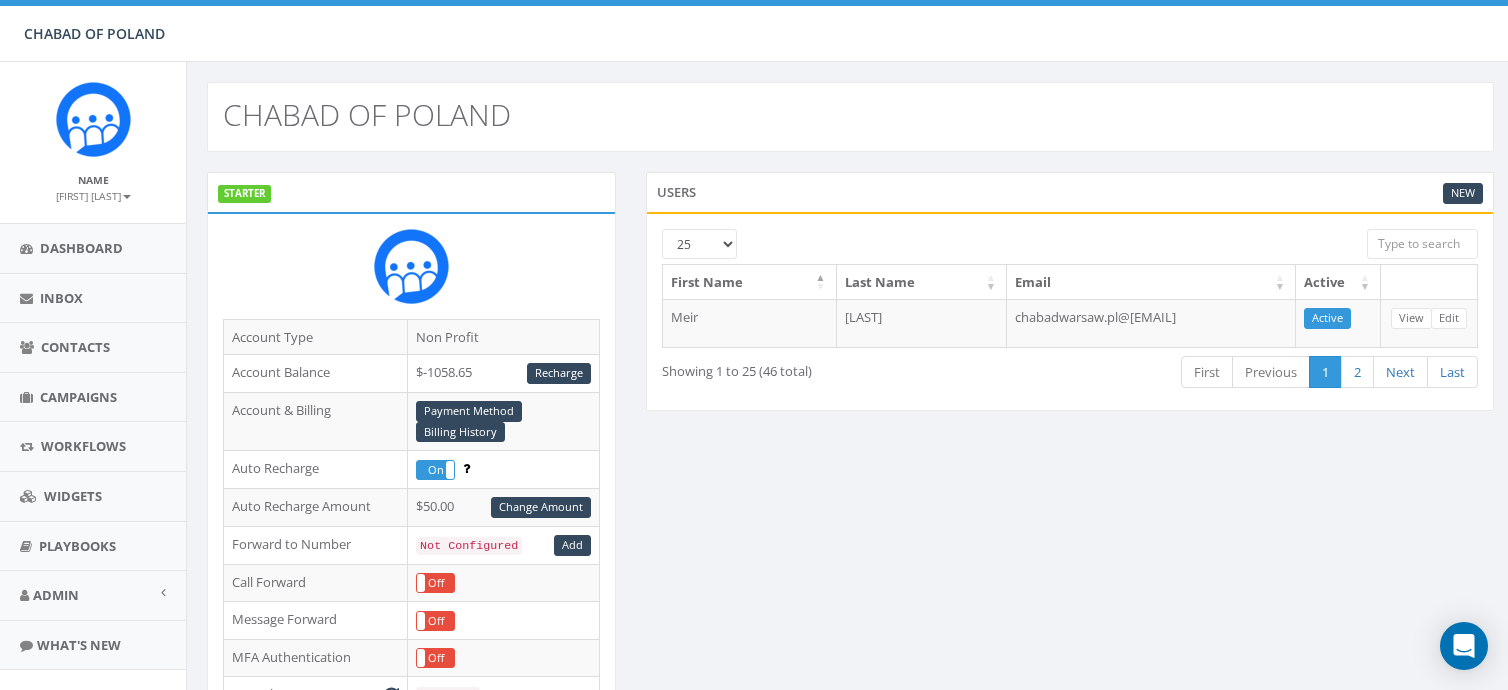 scroll, scrollTop: 0, scrollLeft: 0, axis: both 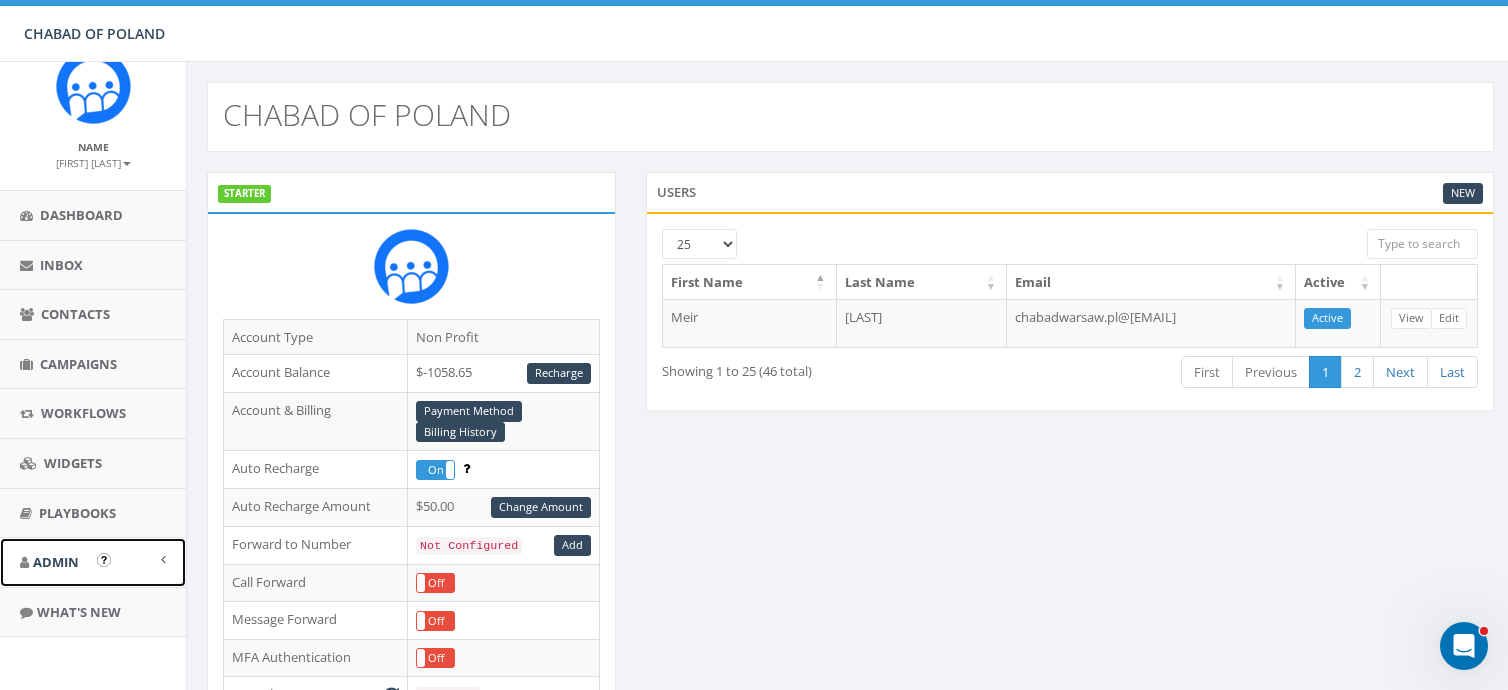 click on "Admin" at bounding box center (56, 562) 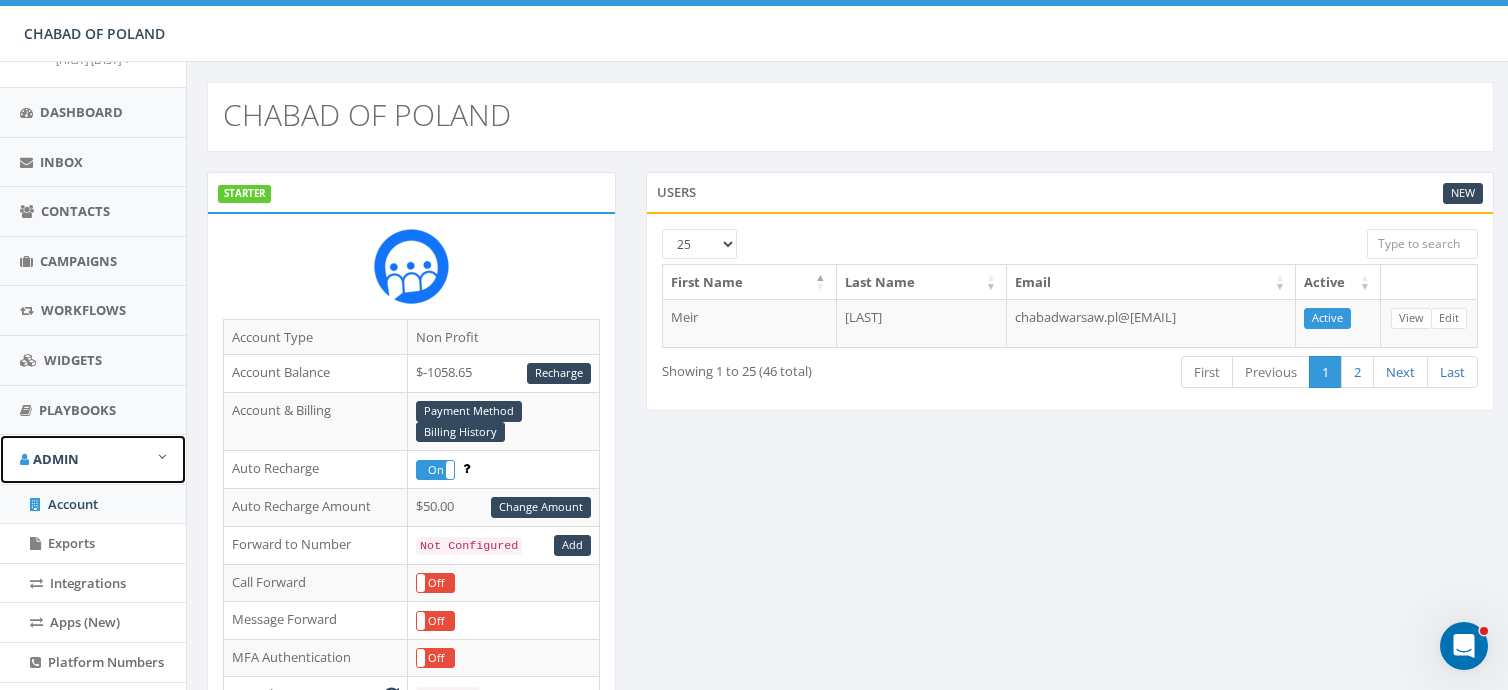 scroll, scrollTop: 132, scrollLeft: 0, axis: vertical 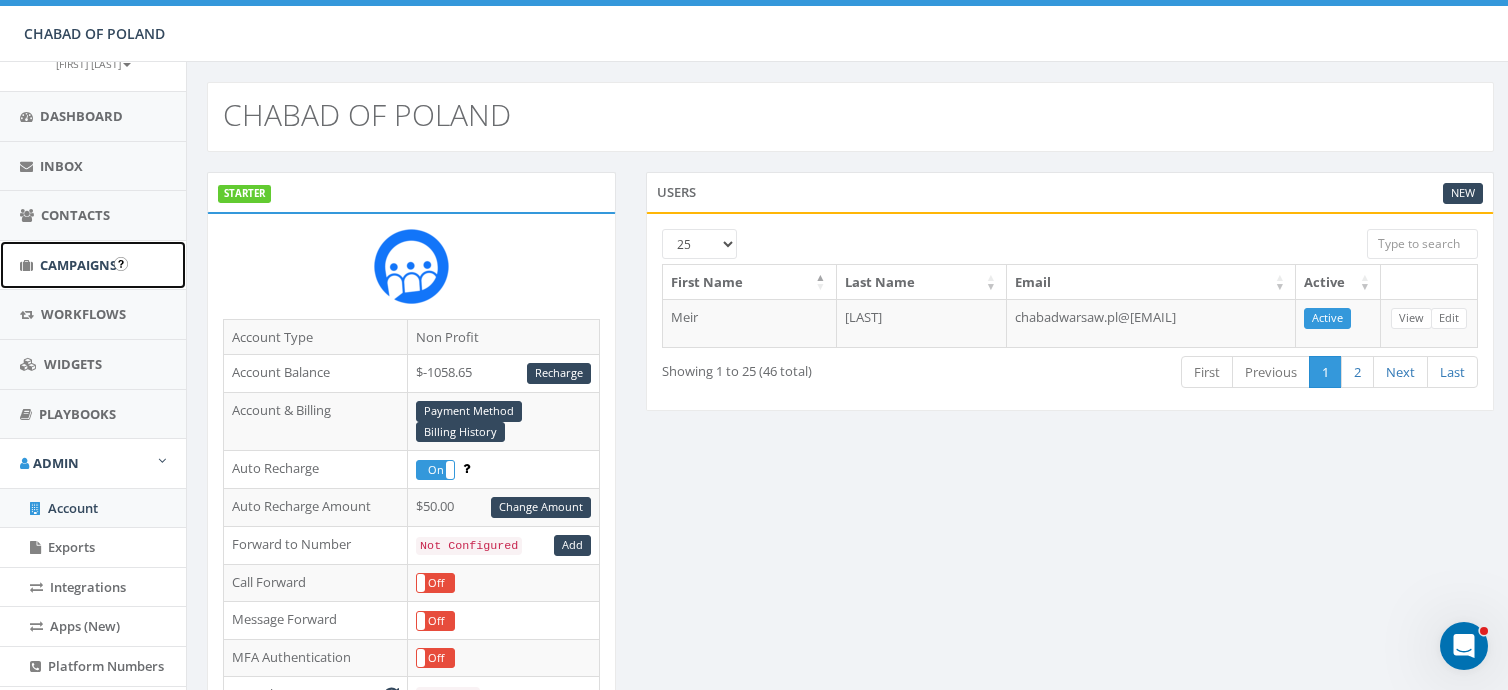 click on "Campaigns" at bounding box center [78, 265] 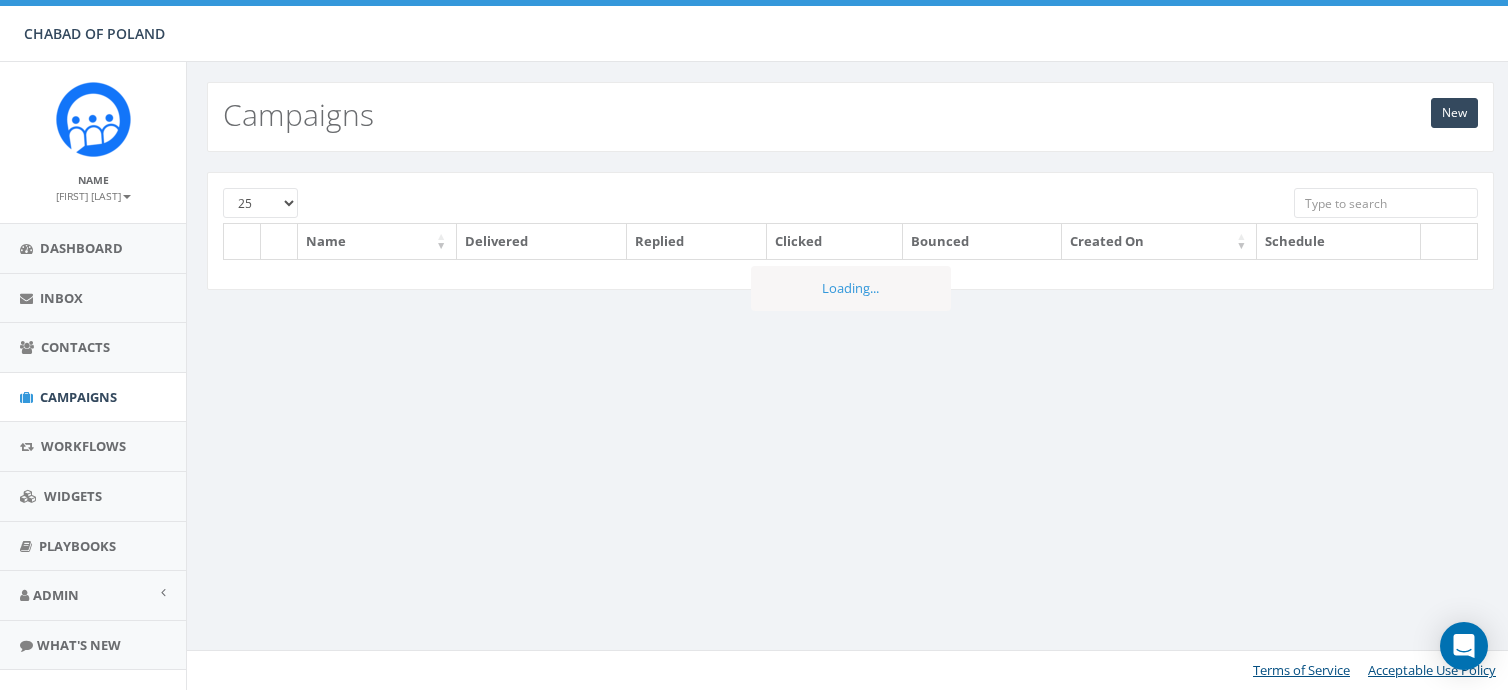 scroll, scrollTop: 0, scrollLeft: 0, axis: both 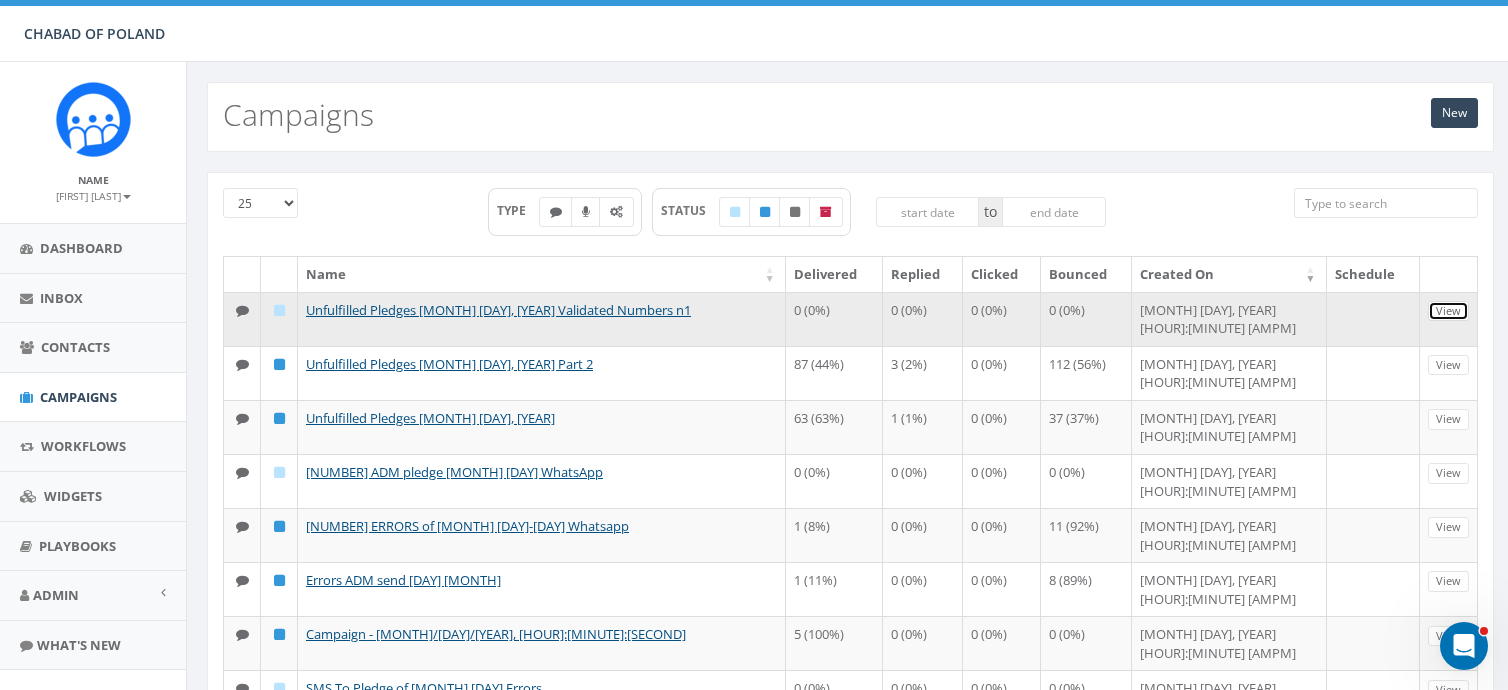 click on "View" at bounding box center (1448, 311) 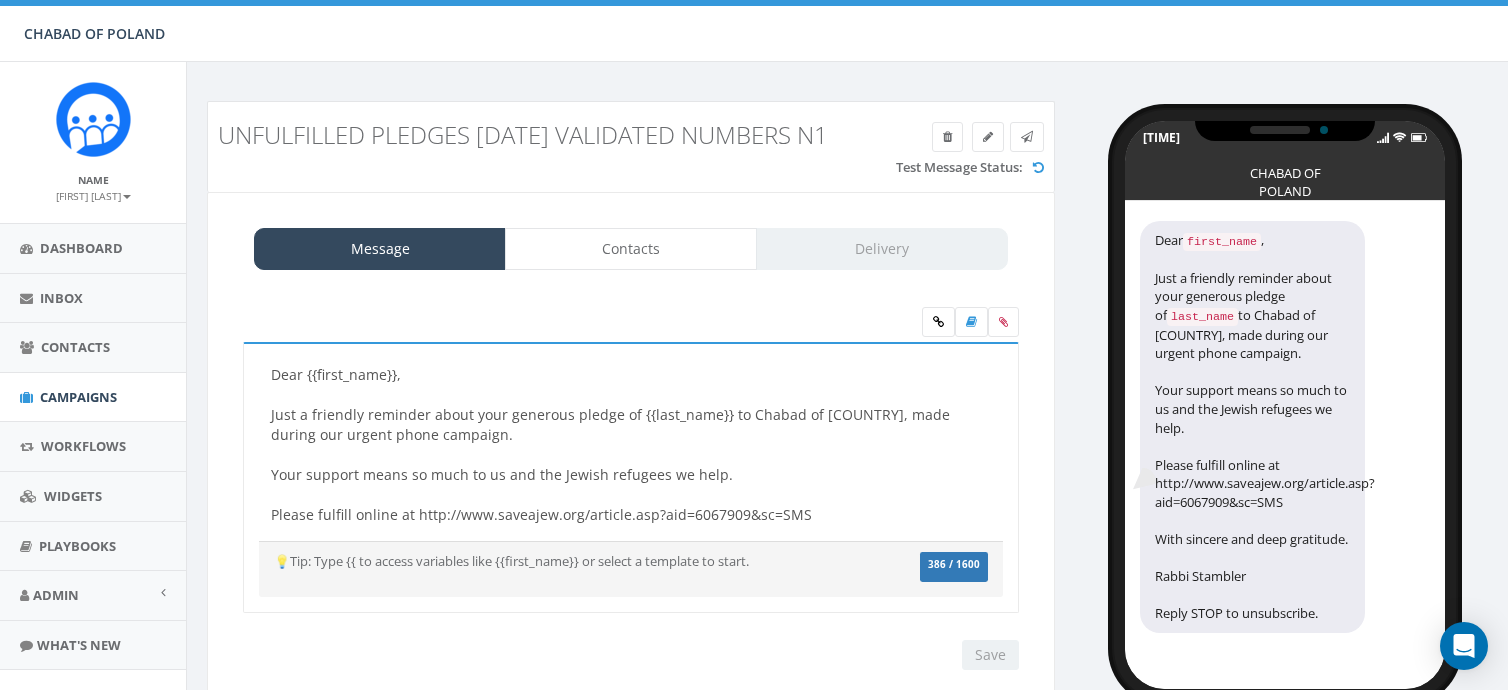 scroll, scrollTop: 0, scrollLeft: 0, axis: both 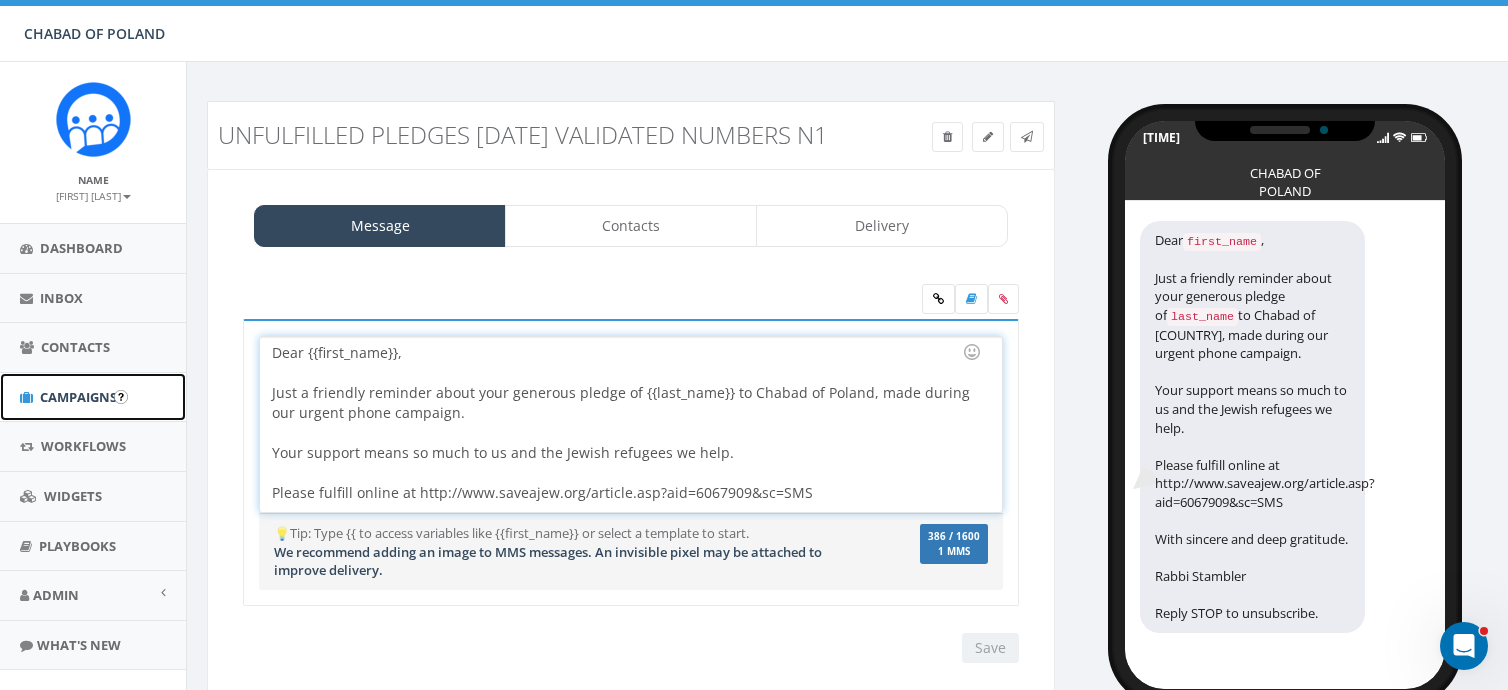 click on "Campaigns" at bounding box center (78, 397) 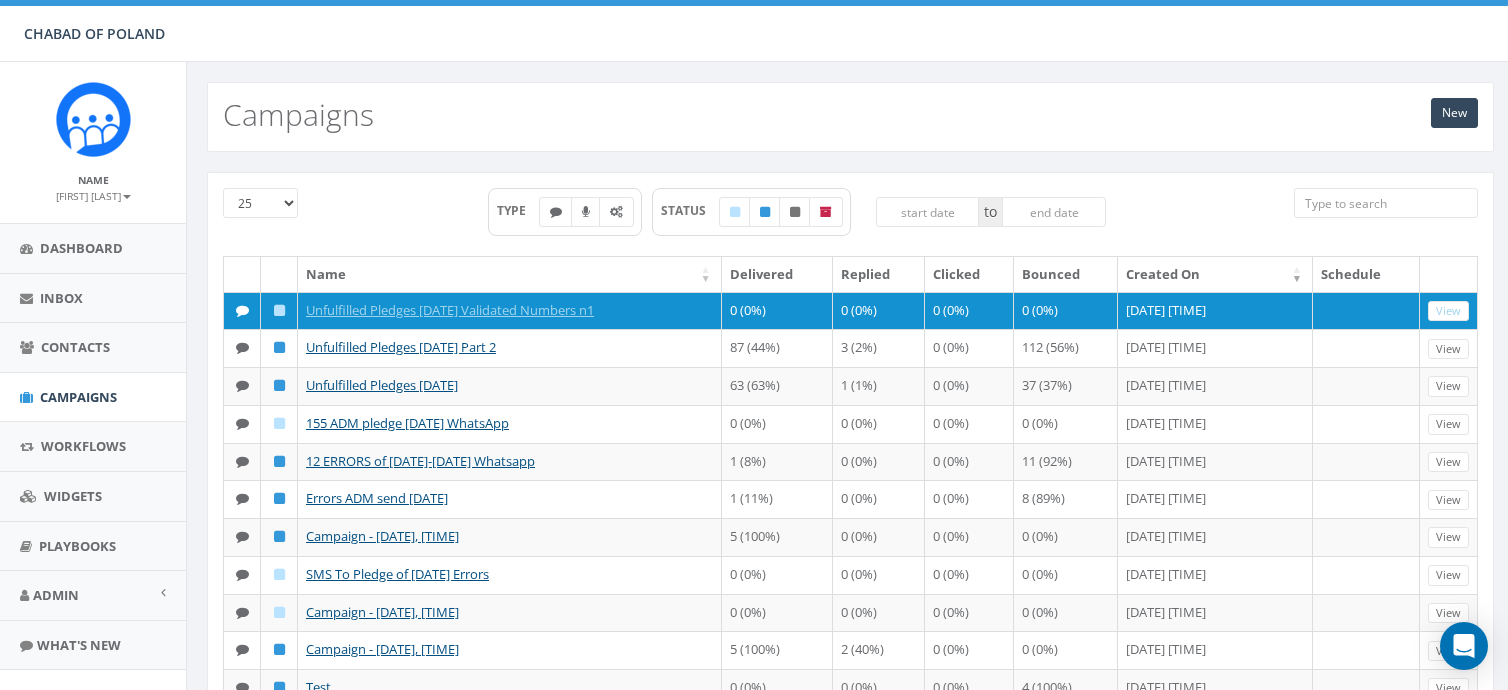 scroll, scrollTop: 0, scrollLeft: 0, axis: both 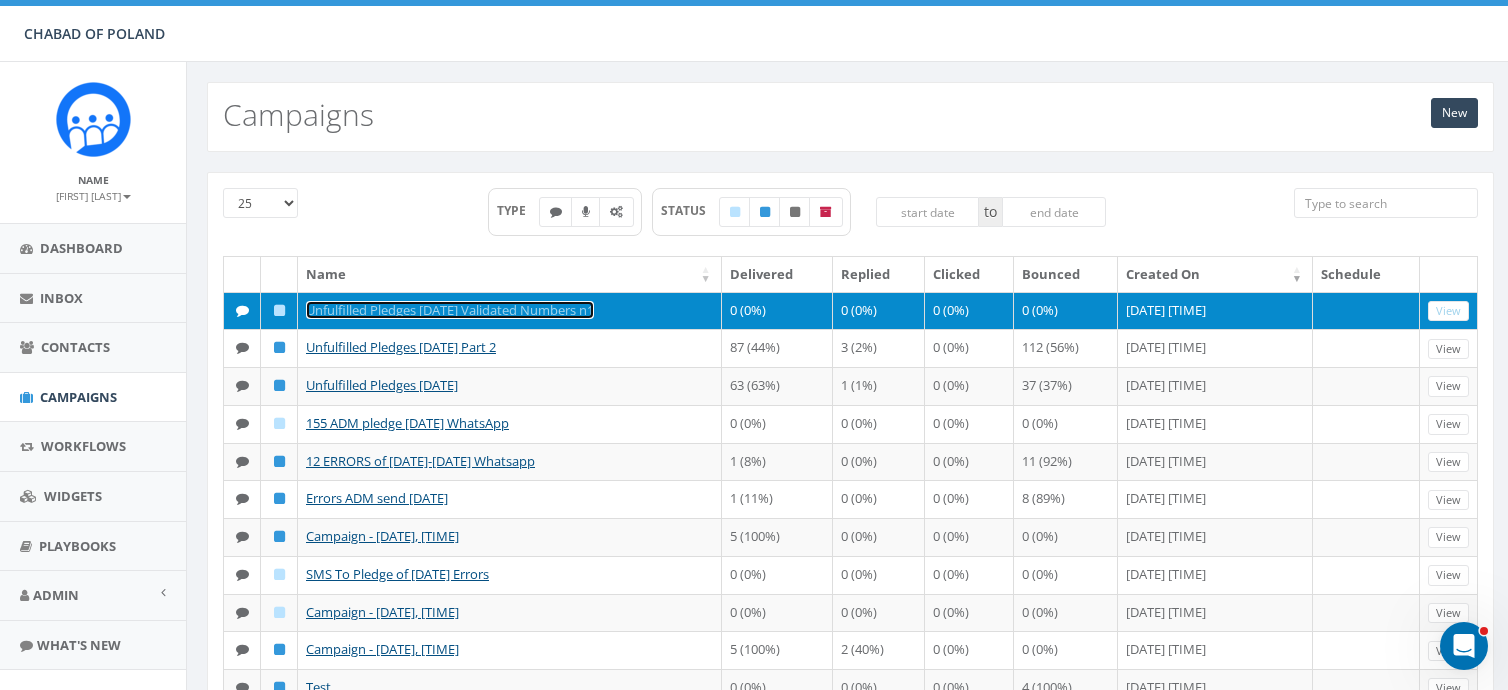 click on "Unfulfilled Pledges [DATE] Validated Numbers n1" at bounding box center (450, 310) 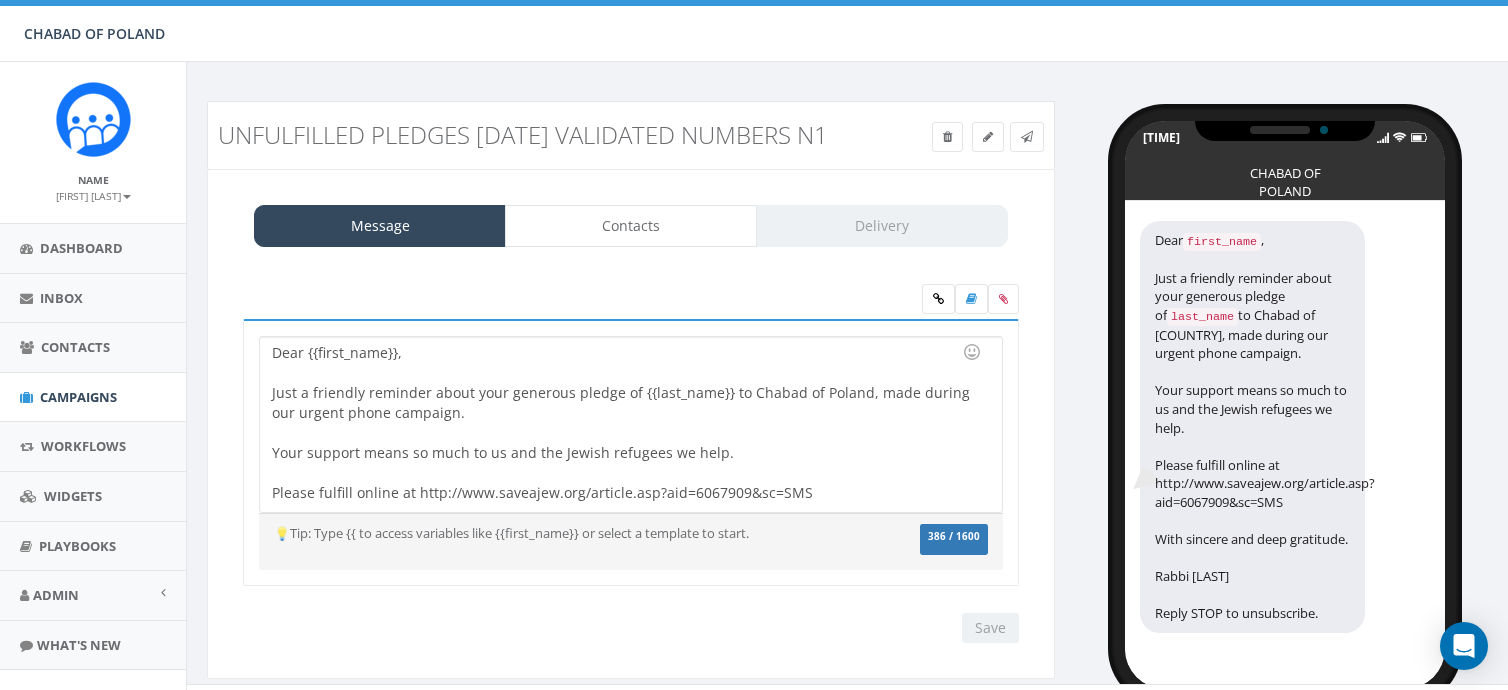 scroll, scrollTop: 0, scrollLeft: 0, axis: both 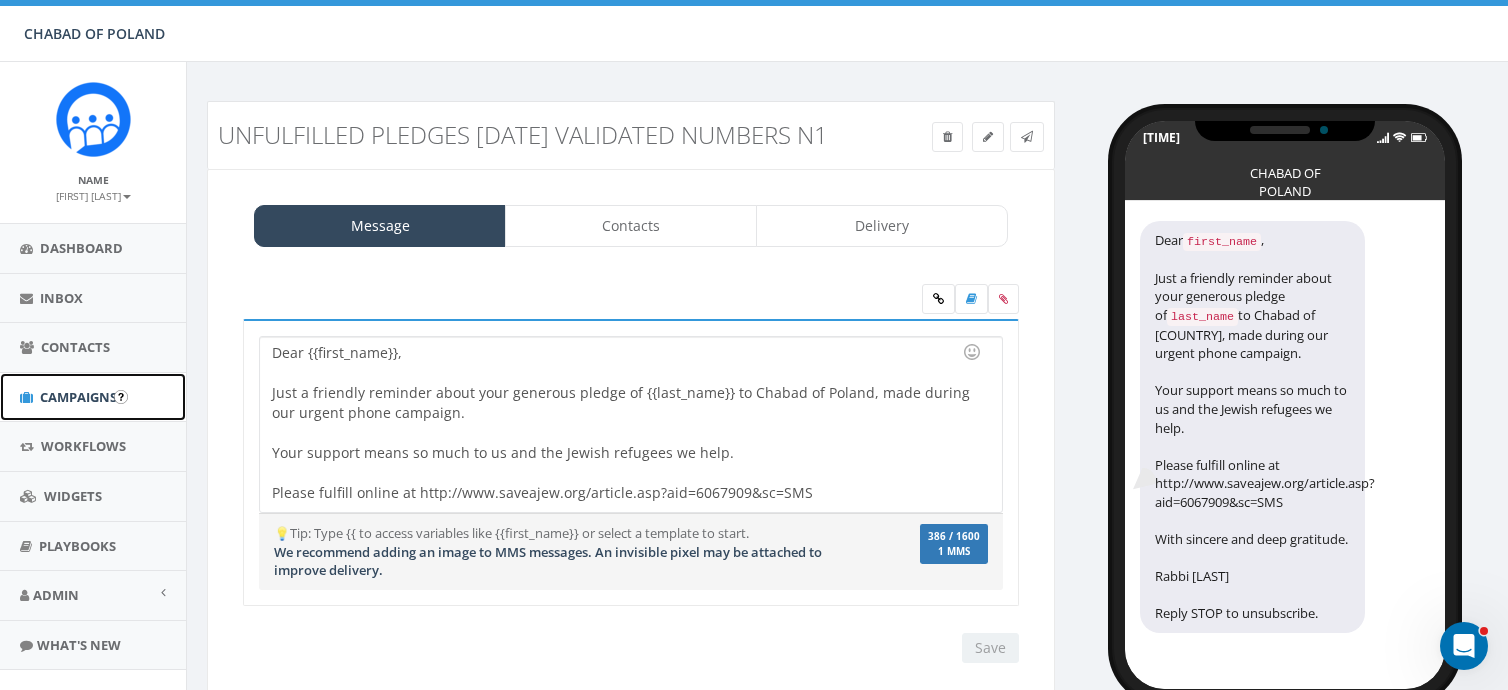 click on "Campaigns" at bounding box center (78, 397) 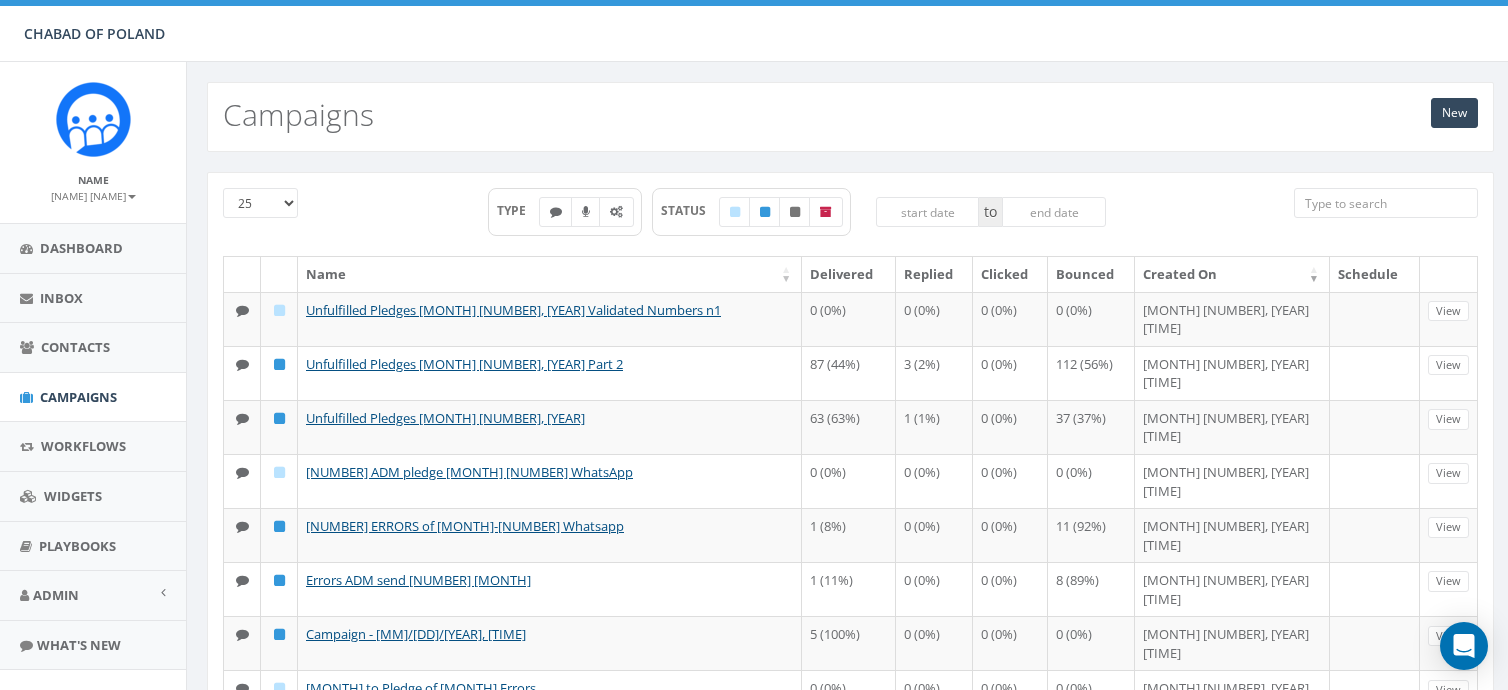 scroll, scrollTop: 0, scrollLeft: 0, axis: both 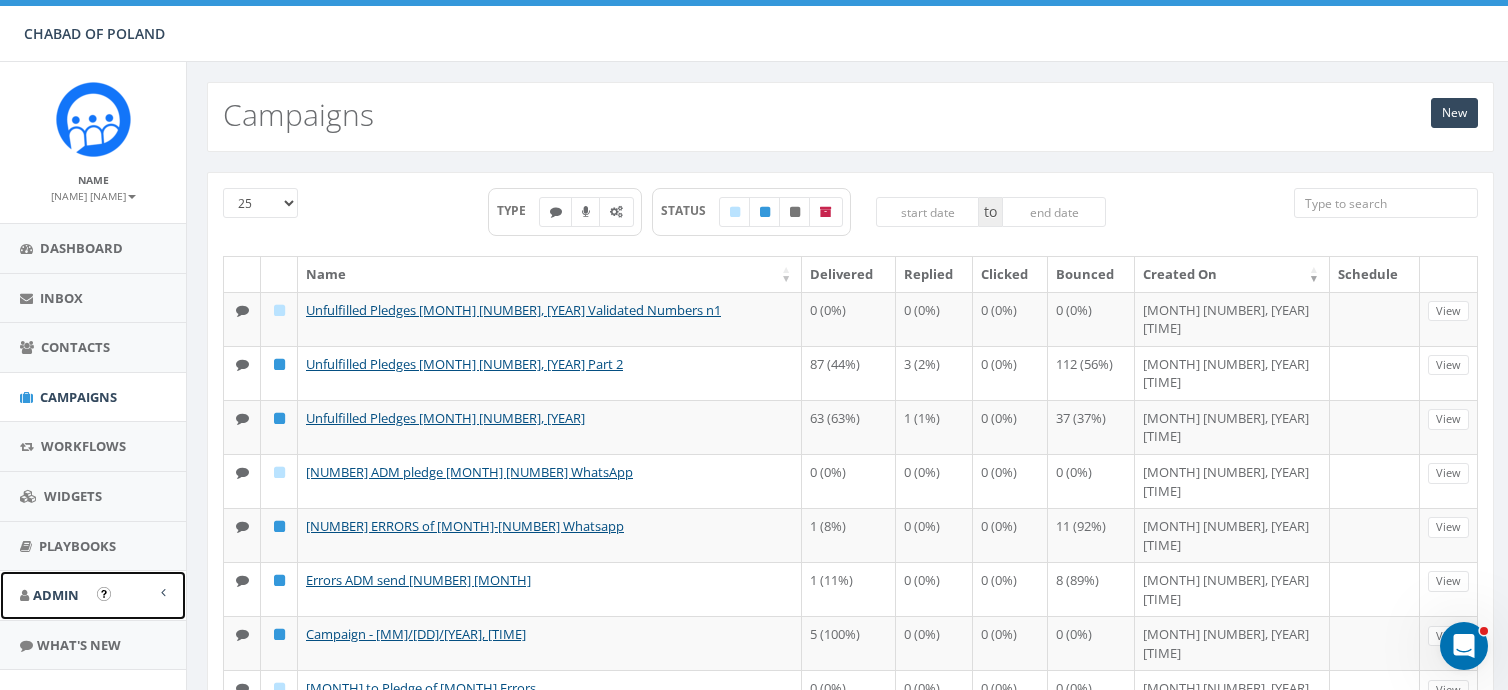 click on "Admin" at bounding box center [56, 595] 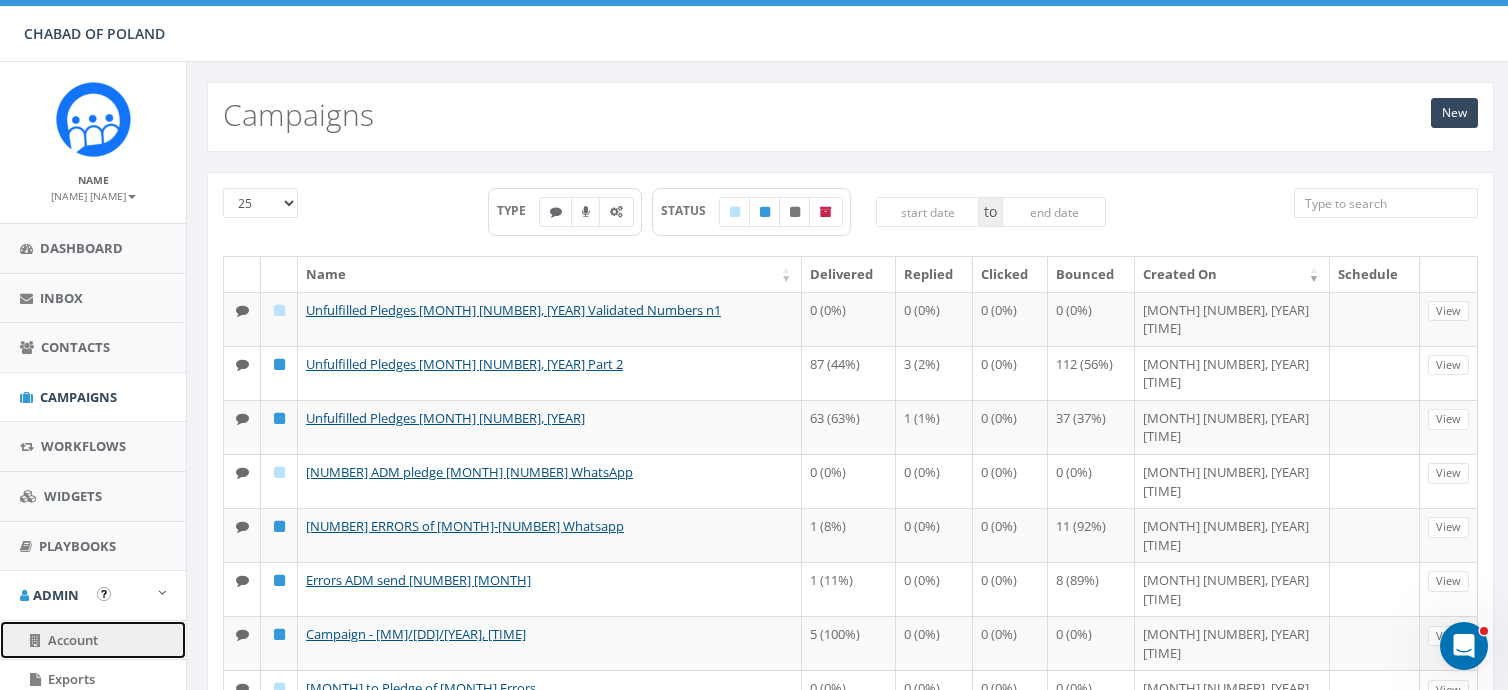 click on "Account" at bounding box center (73, 640) 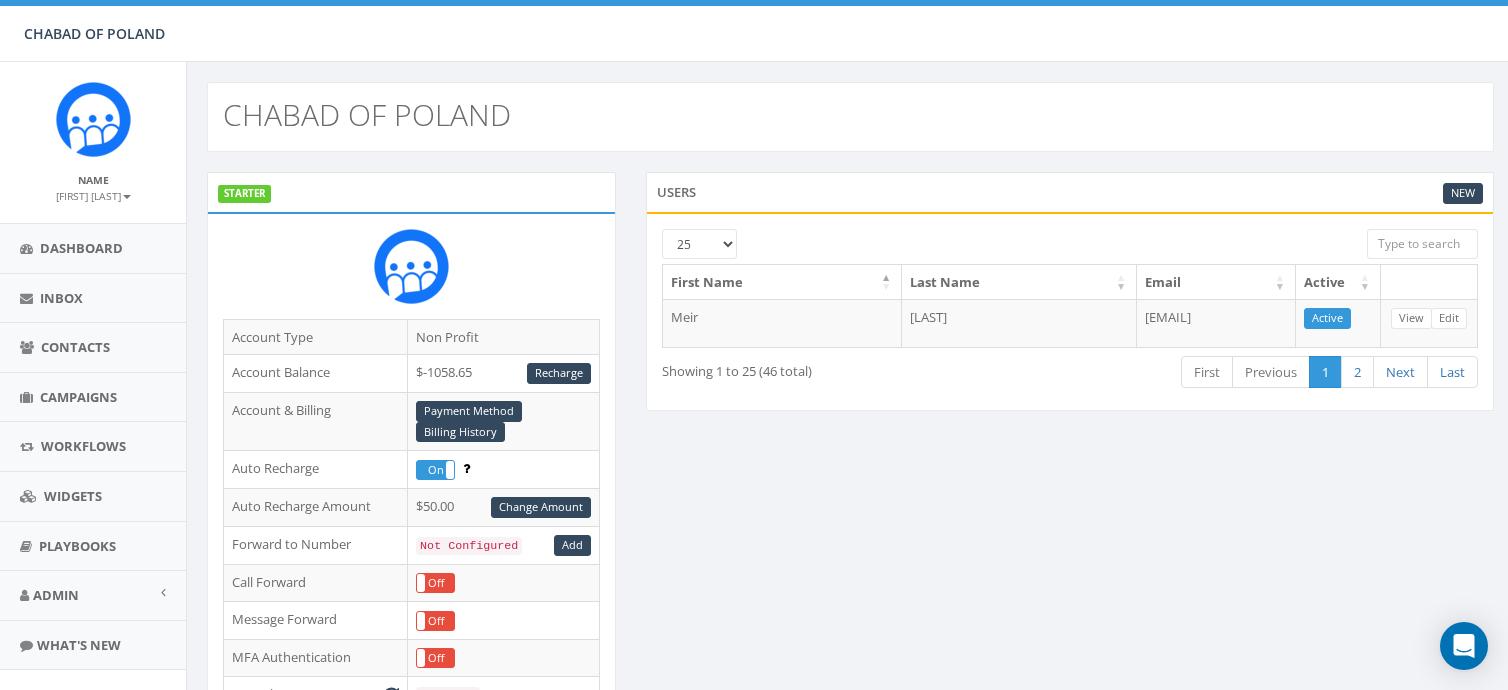 scroll, scrollTop: 0, scrollLeft: 0, axis: both 